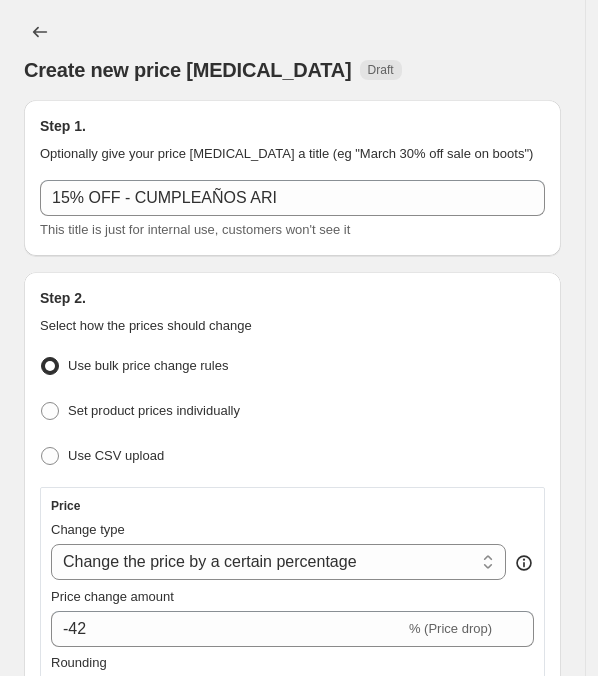 select on "percentage" 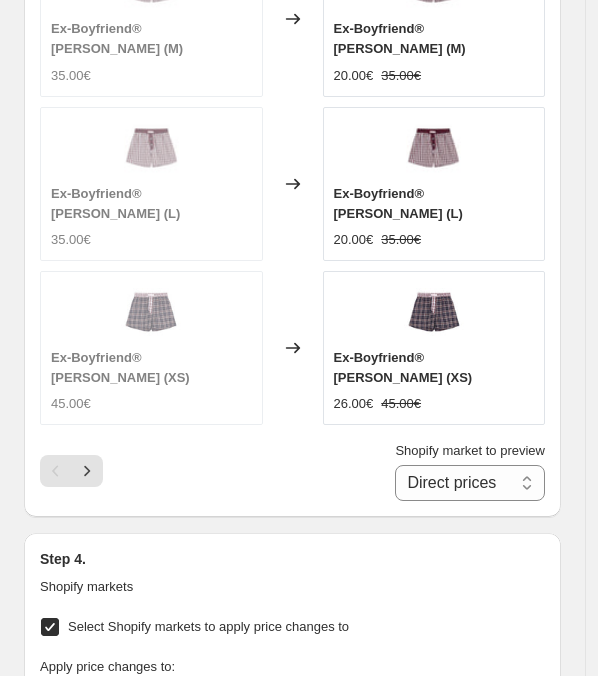 scroll, scrollTop: 2251, scrollLeft: 0, axis: vertical 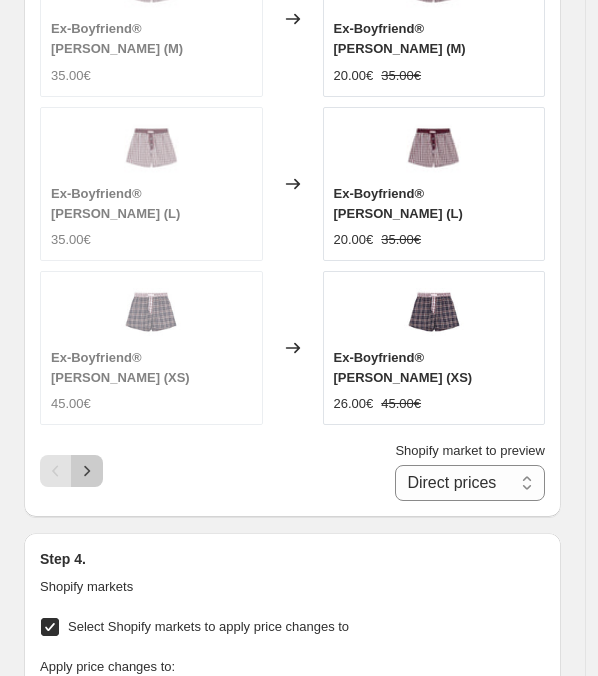 click 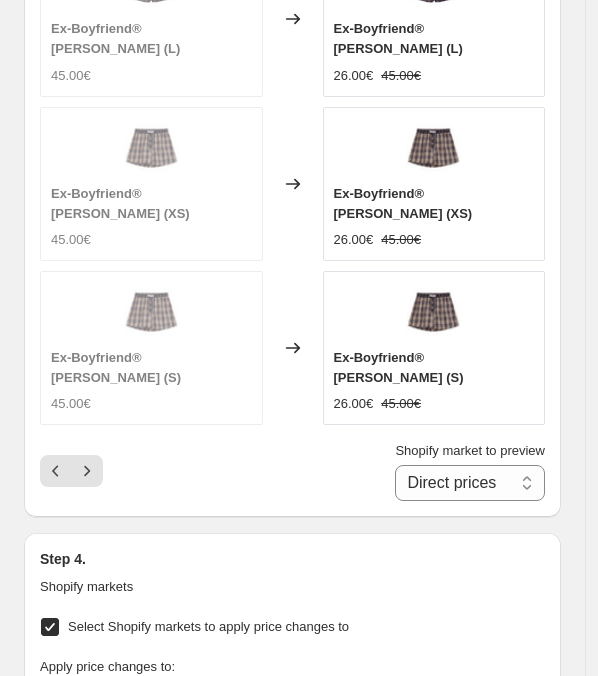 click on "Step 4." at bounding box center [292, 559] 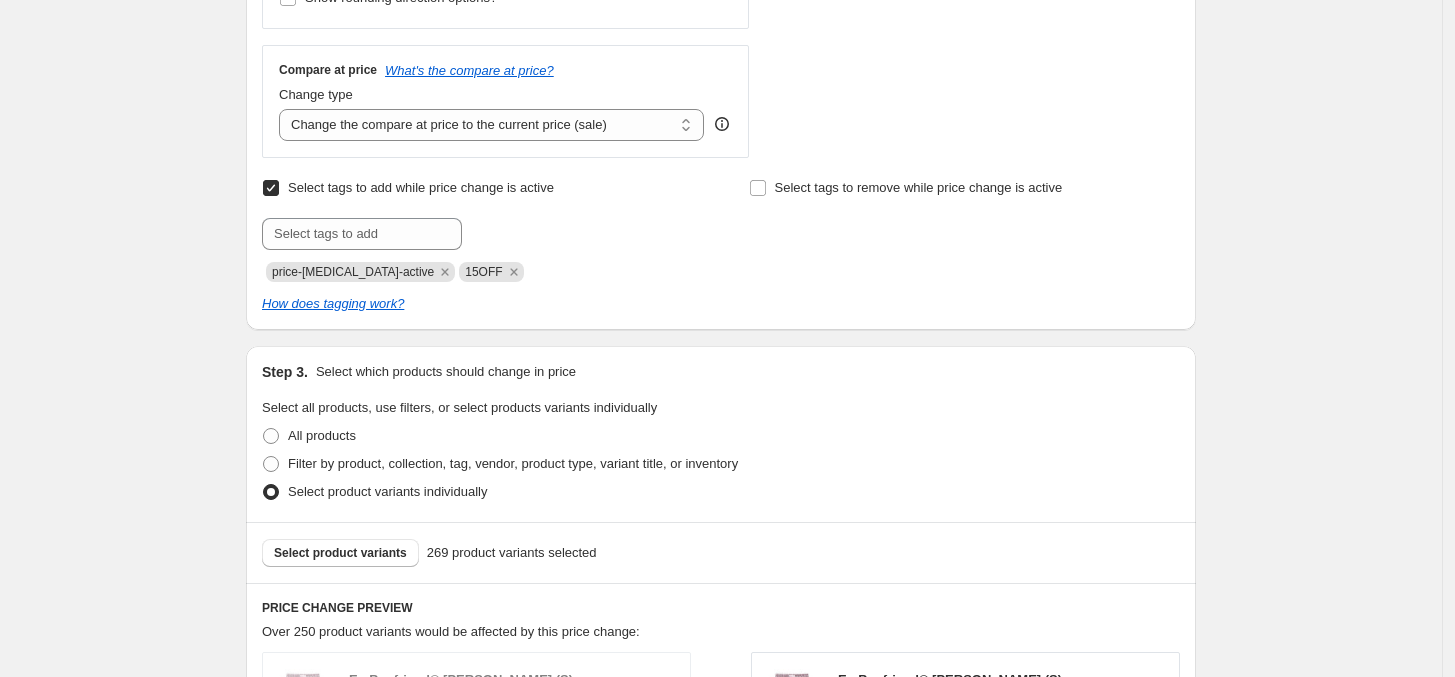 scroll, scrollTop: 298, scrollLeft: 0, axis: vertical 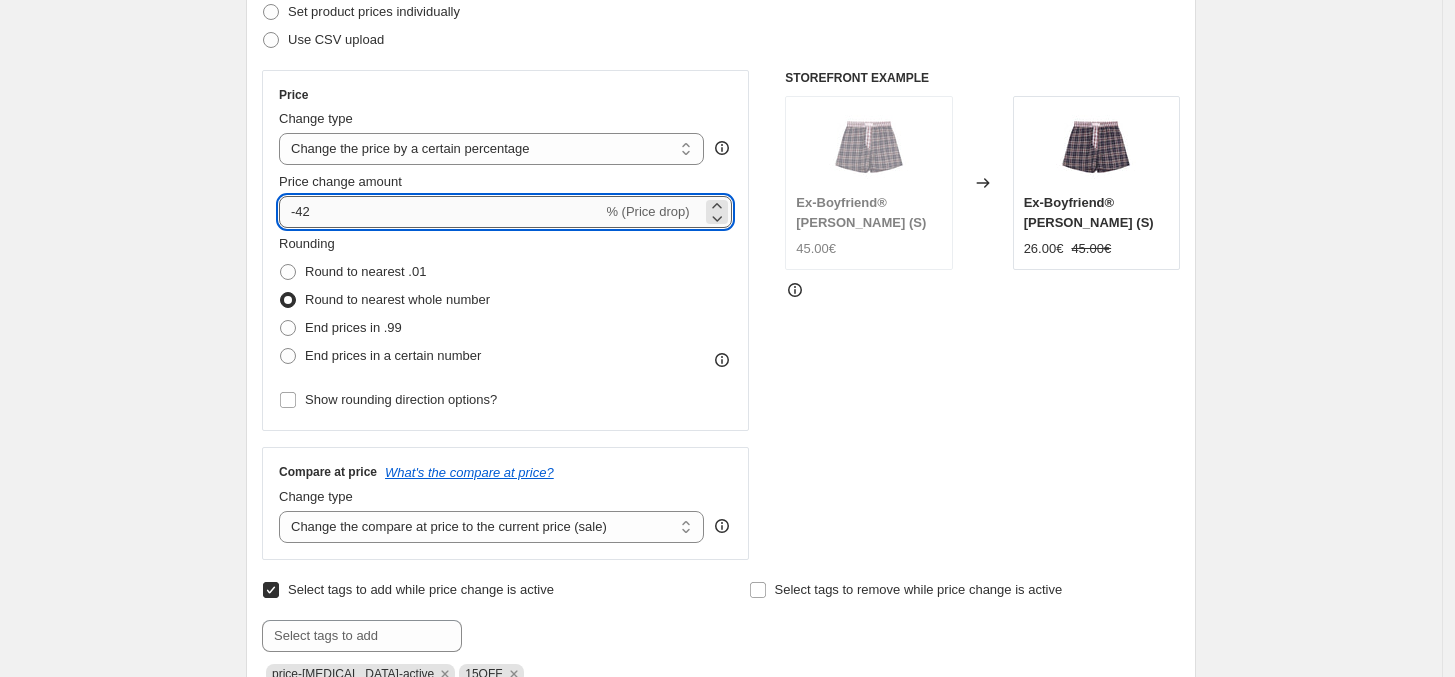 click on "-42" at bounding box center [440, 212] 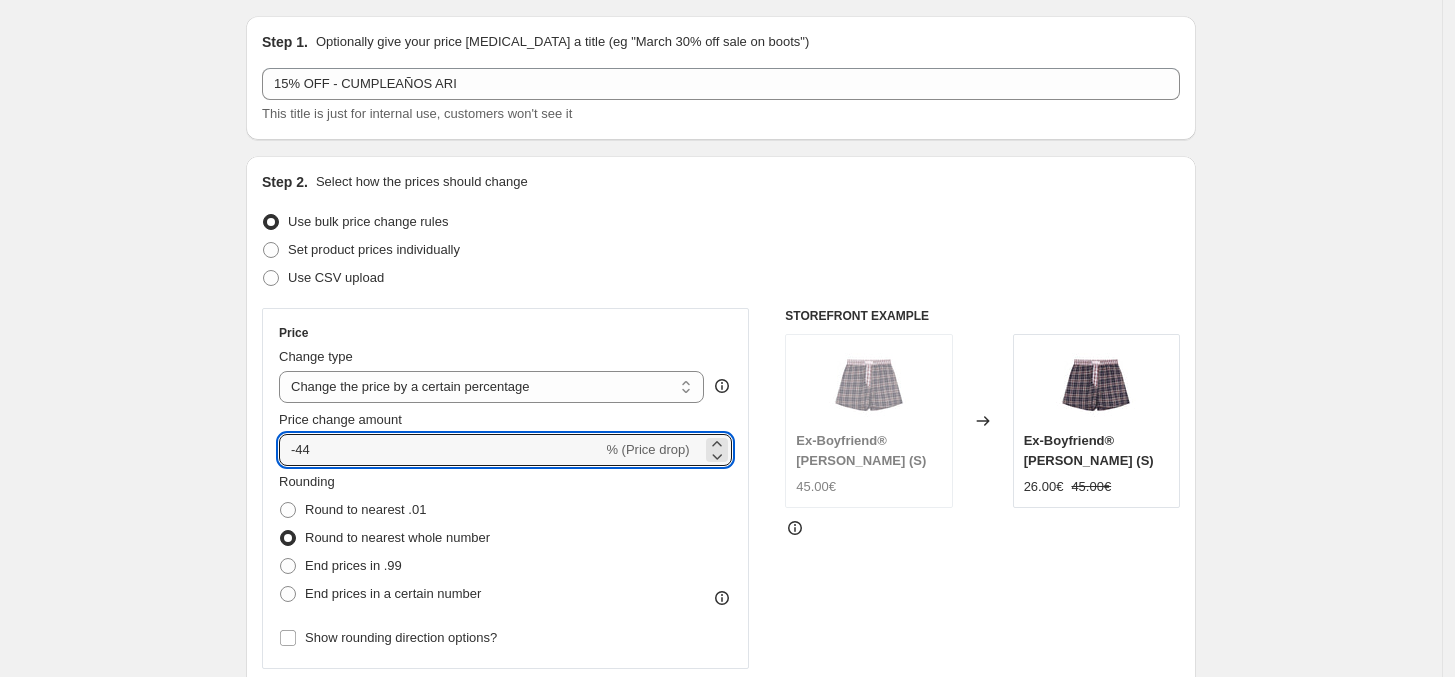 scroll, scrollTop: 0, scrollLeft: 0, axis: both 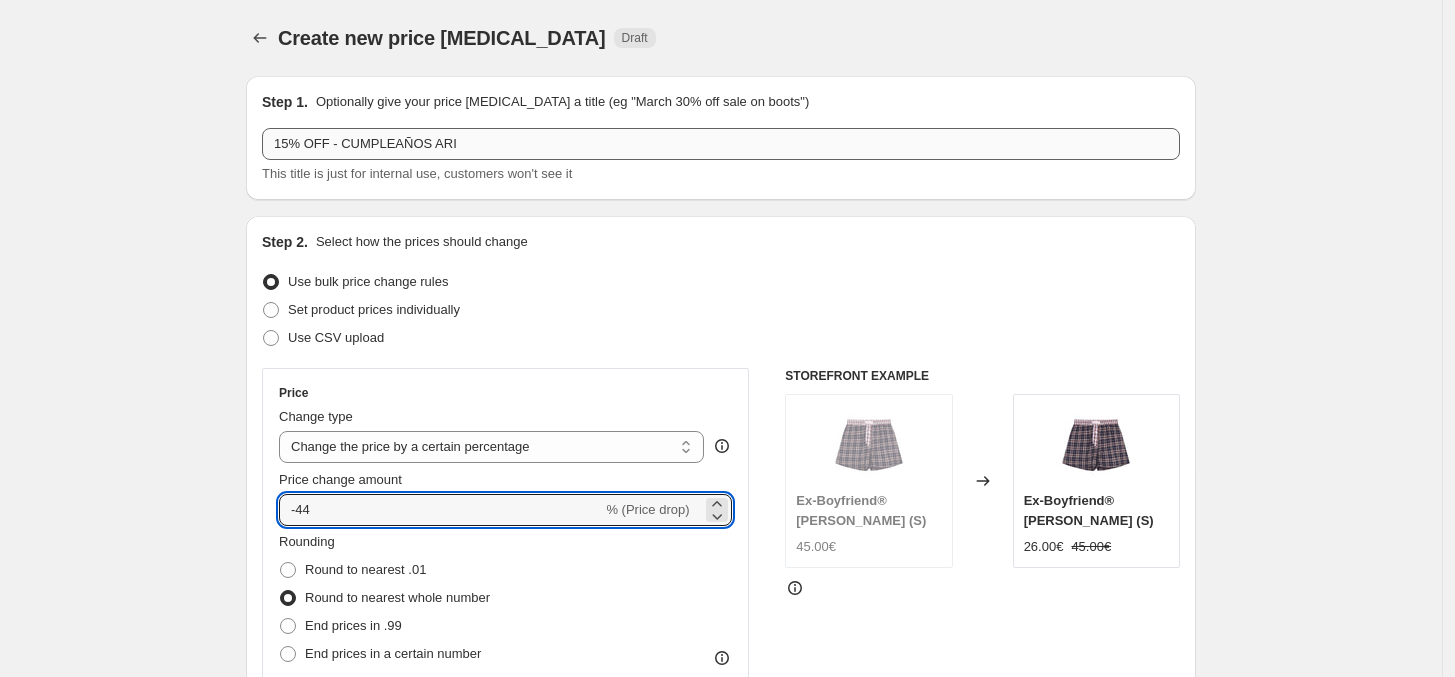type on "-44" 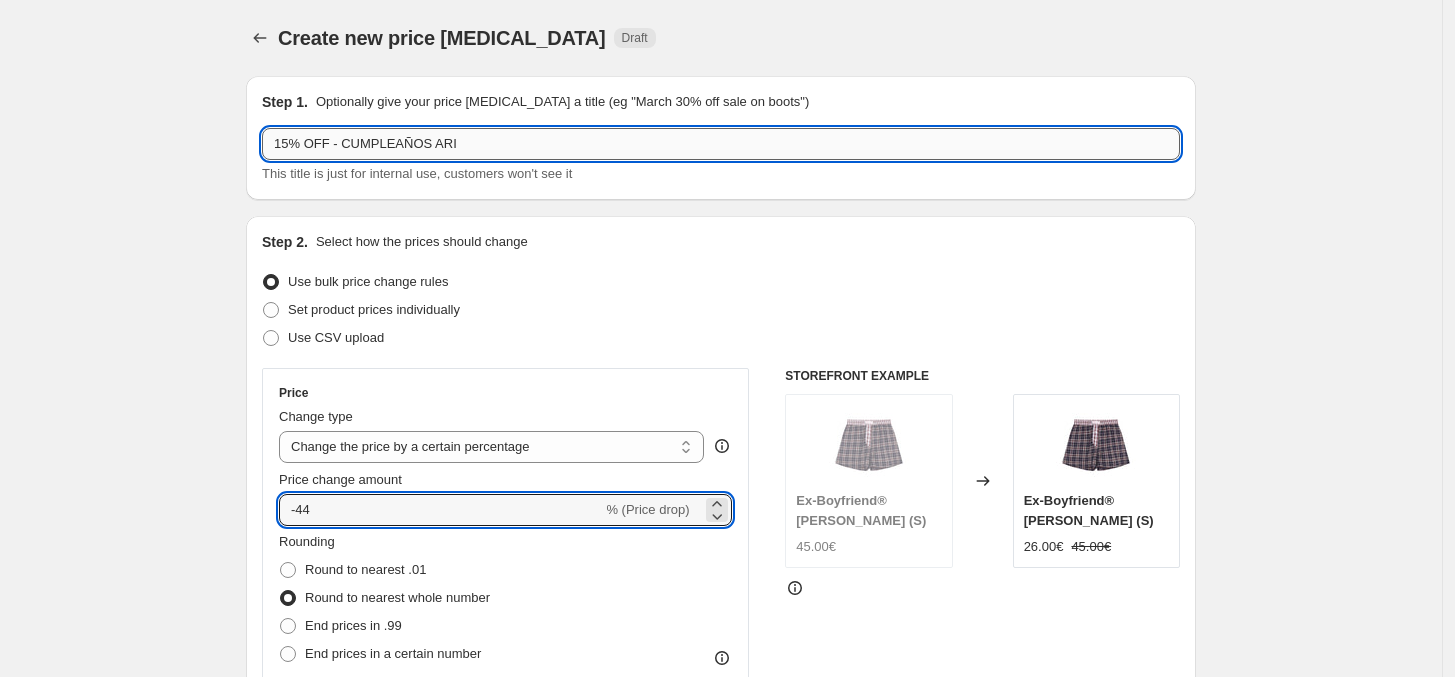 click on "15% OFF - CUMPLEAÑOS ARI" at bounding box center (721, 144) 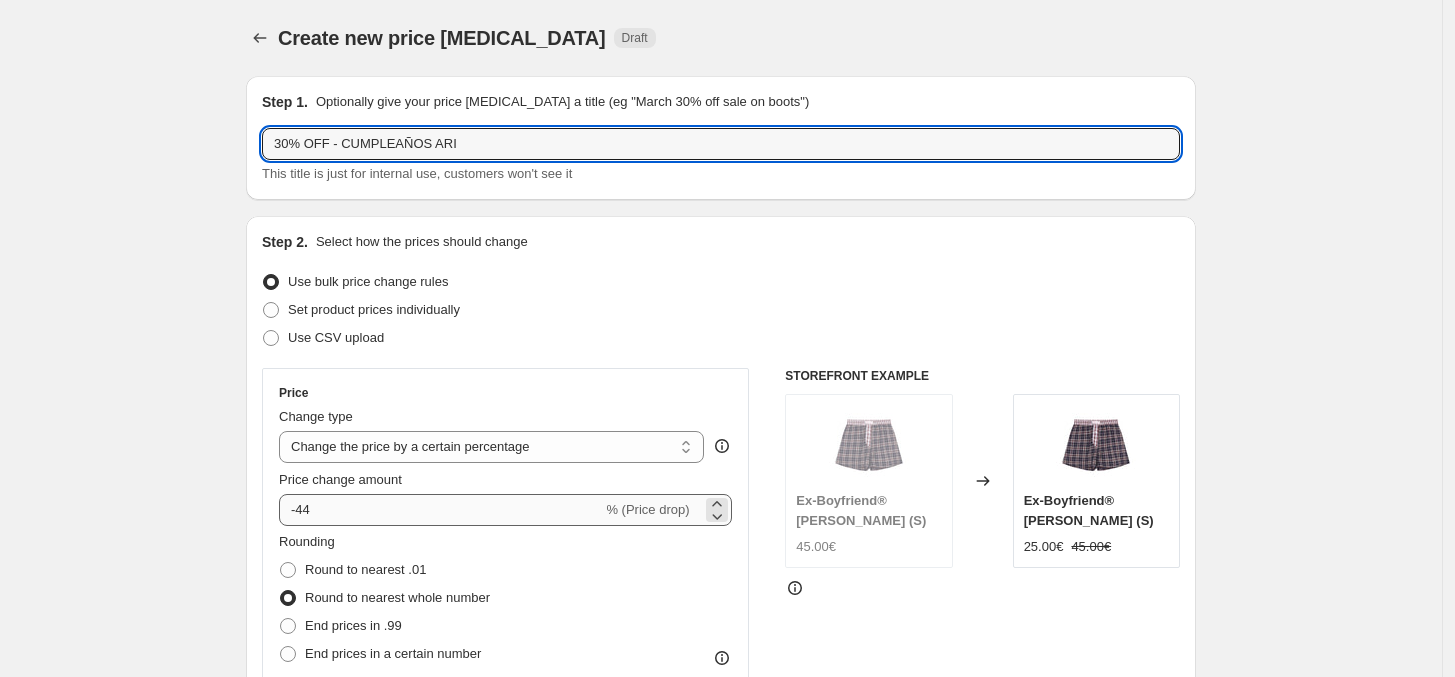type on "30% OFF - CUMPLEAÑOS ARI" 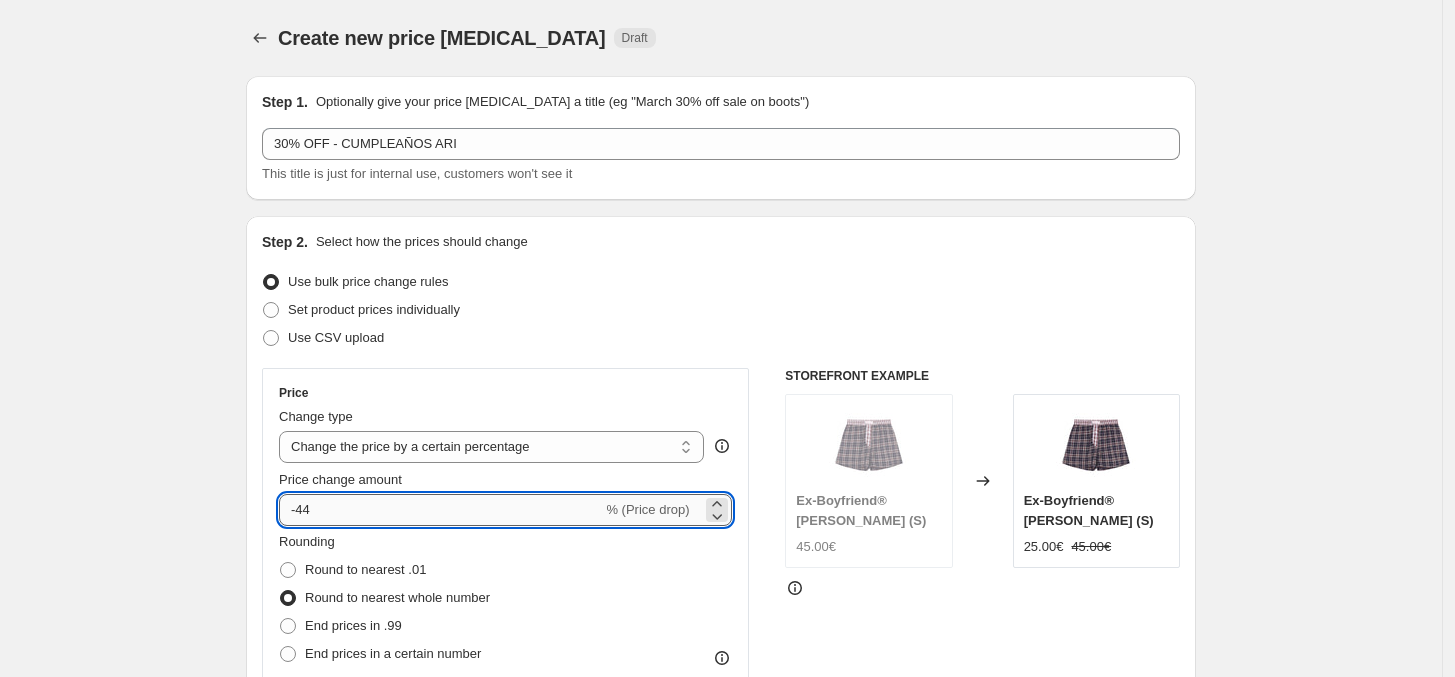 click on "-44" at bounding box center (440, 510) 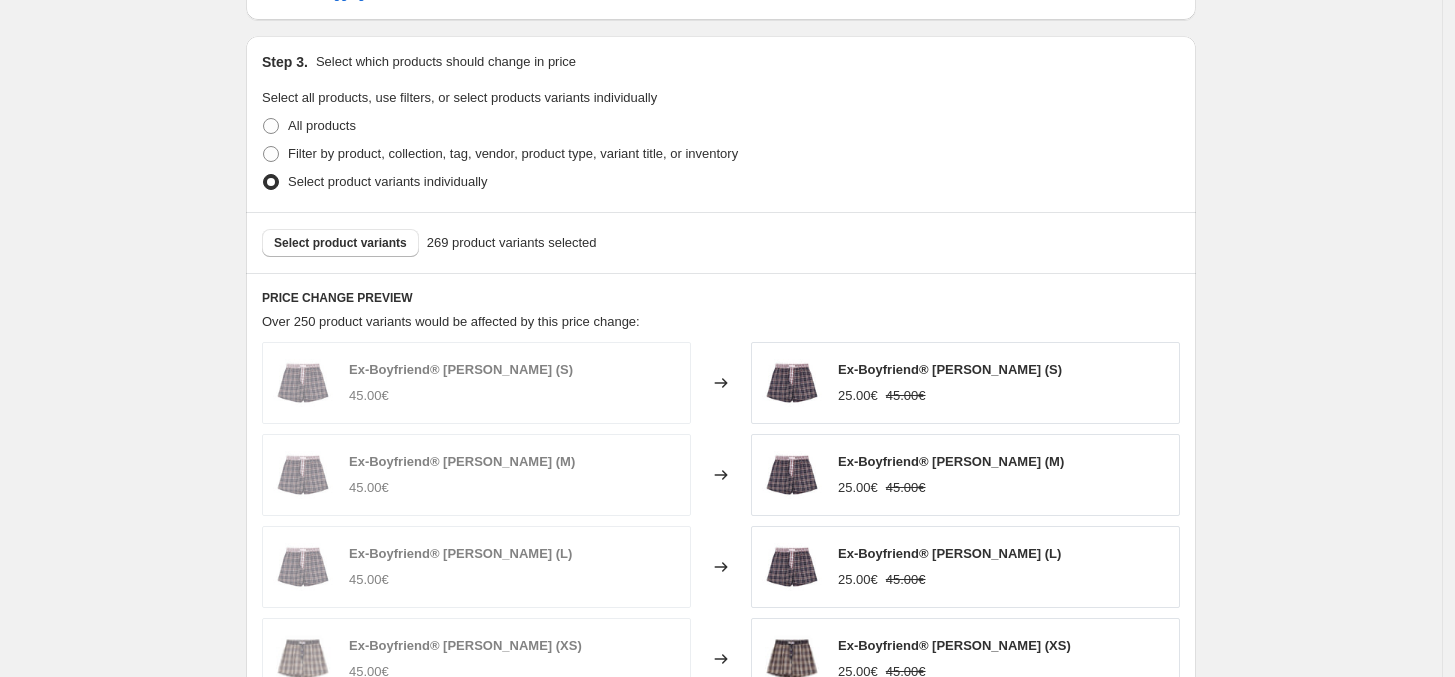 scroll, scrollTop: 993, scrollLeft: 0, axis: vertical 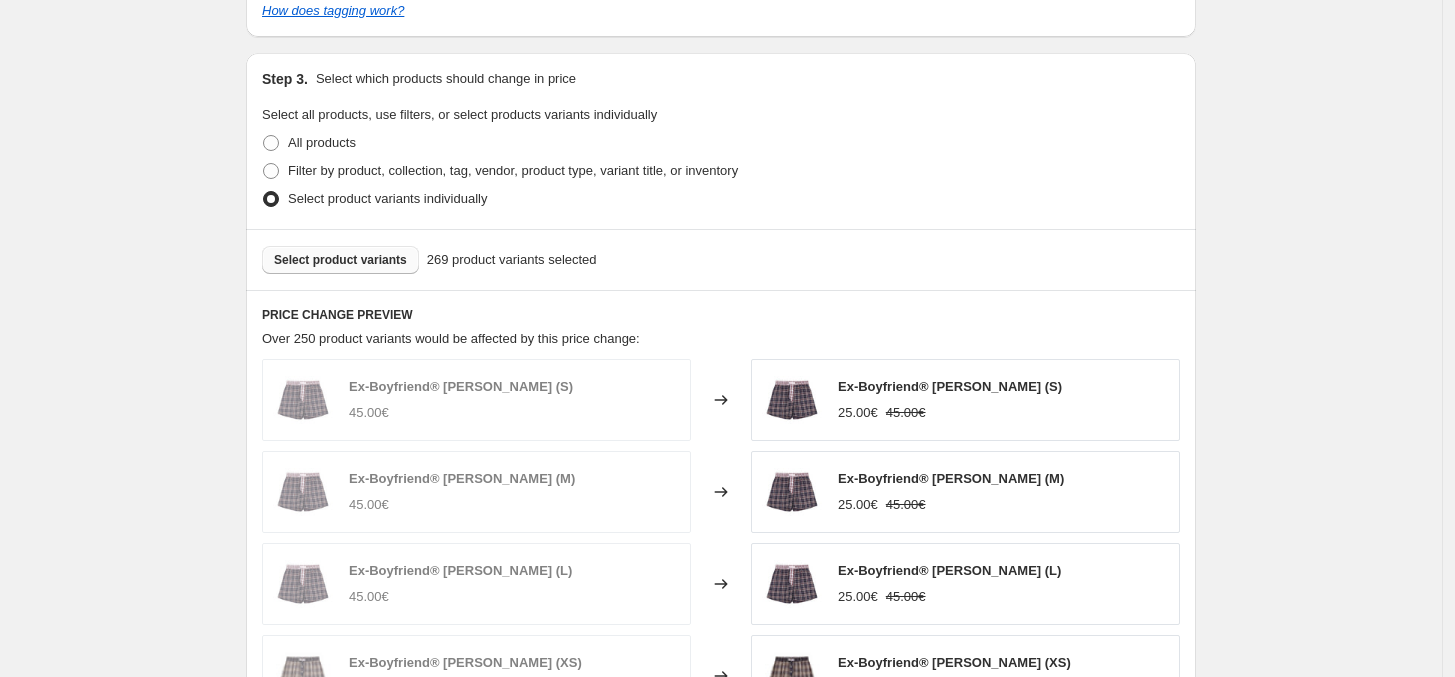type on "-30" 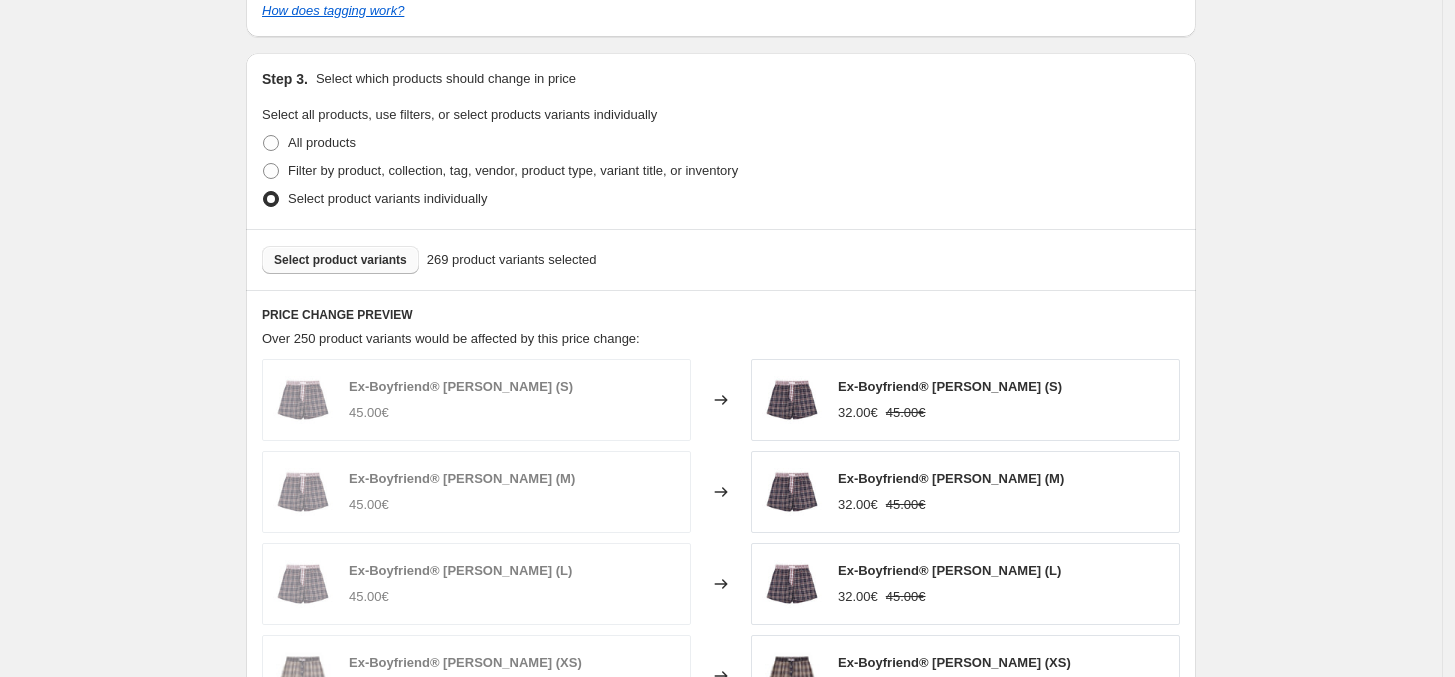 click on "Select product variants" at bounding box center [340, 260] 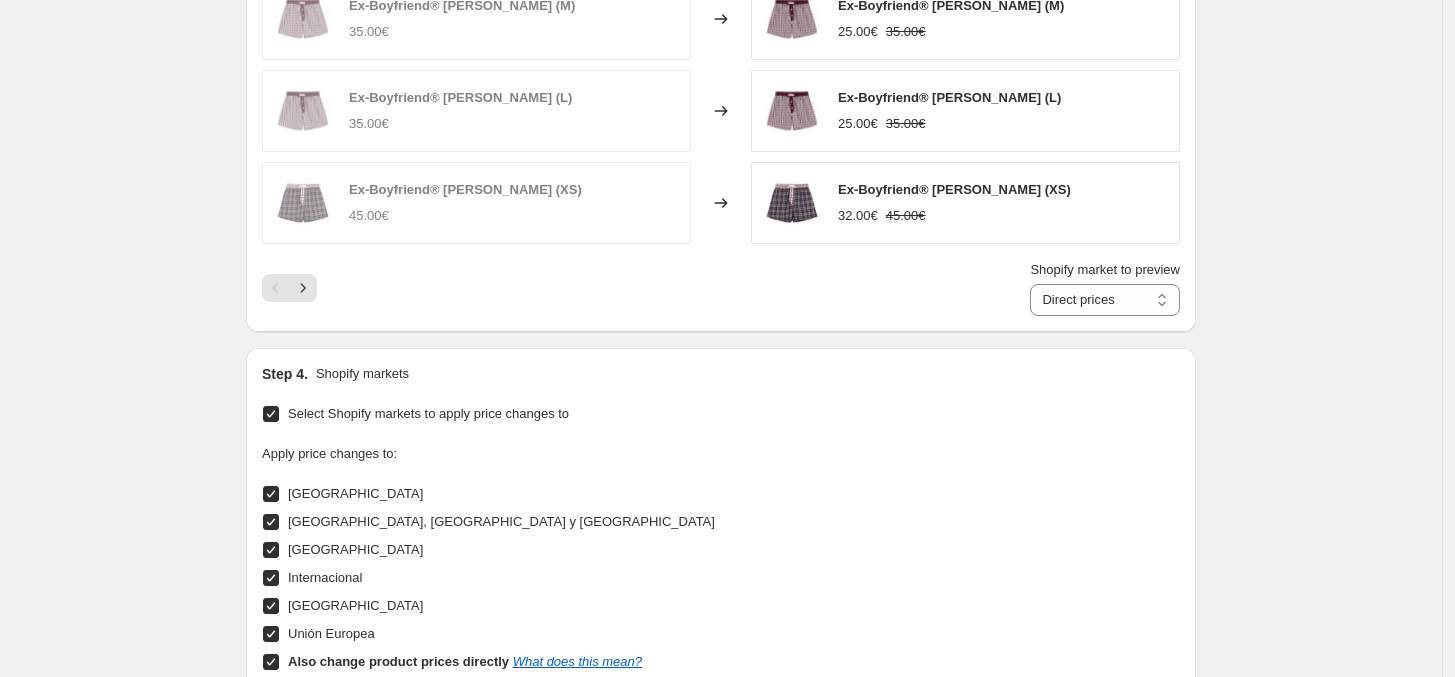 scroll, scrollTop: 1651, scrollLeft: 0, axis: vertical 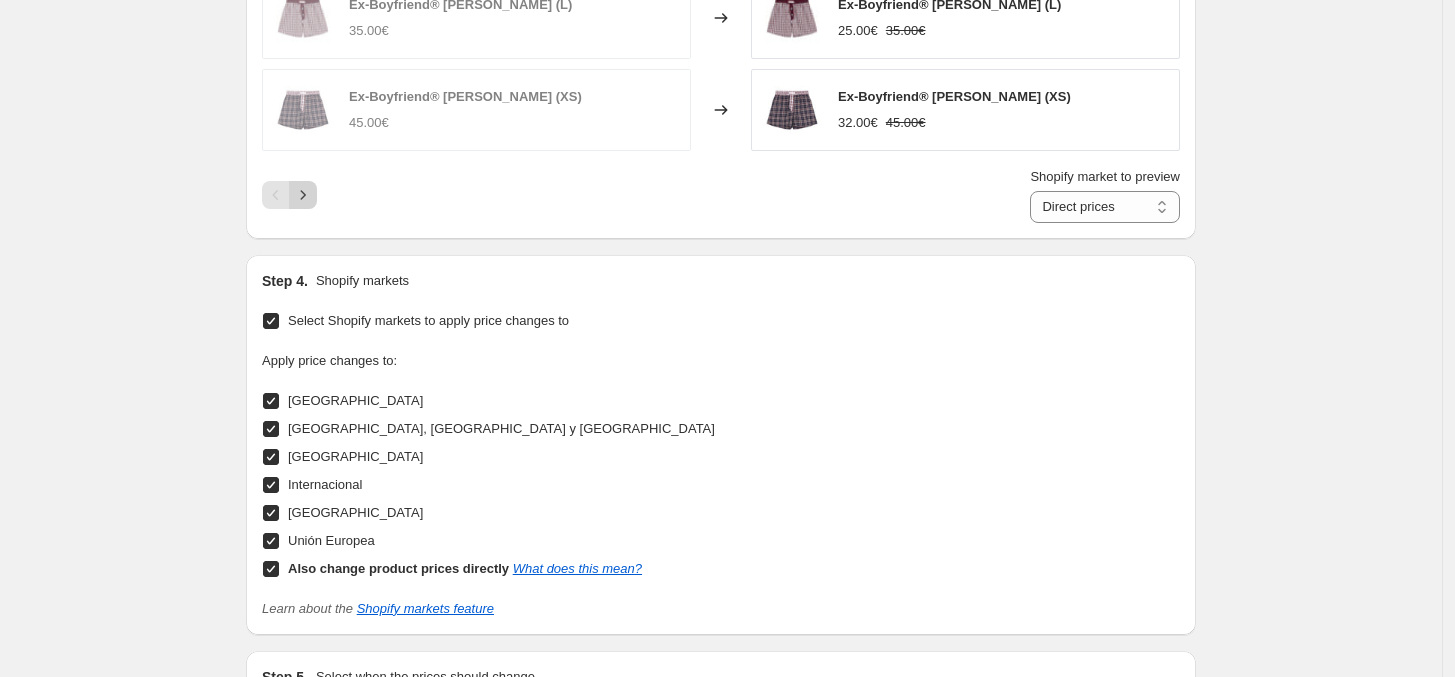 click 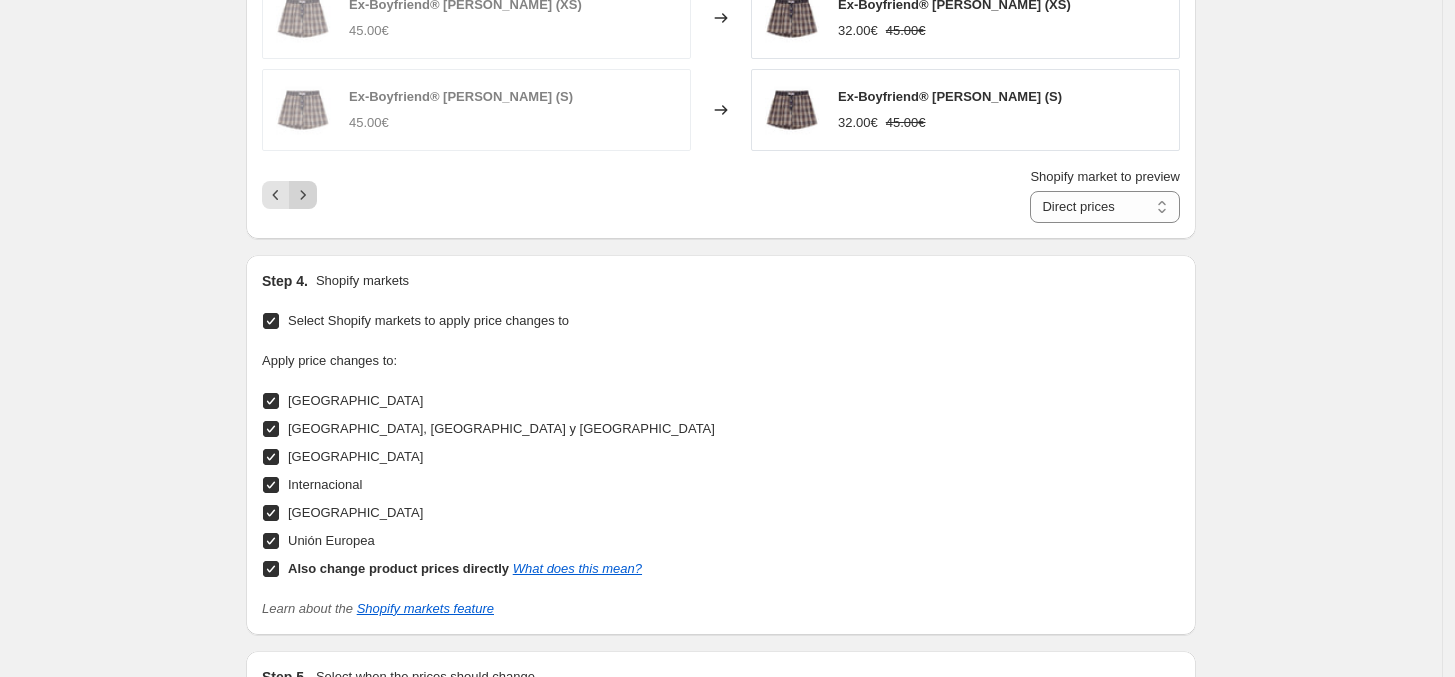 click 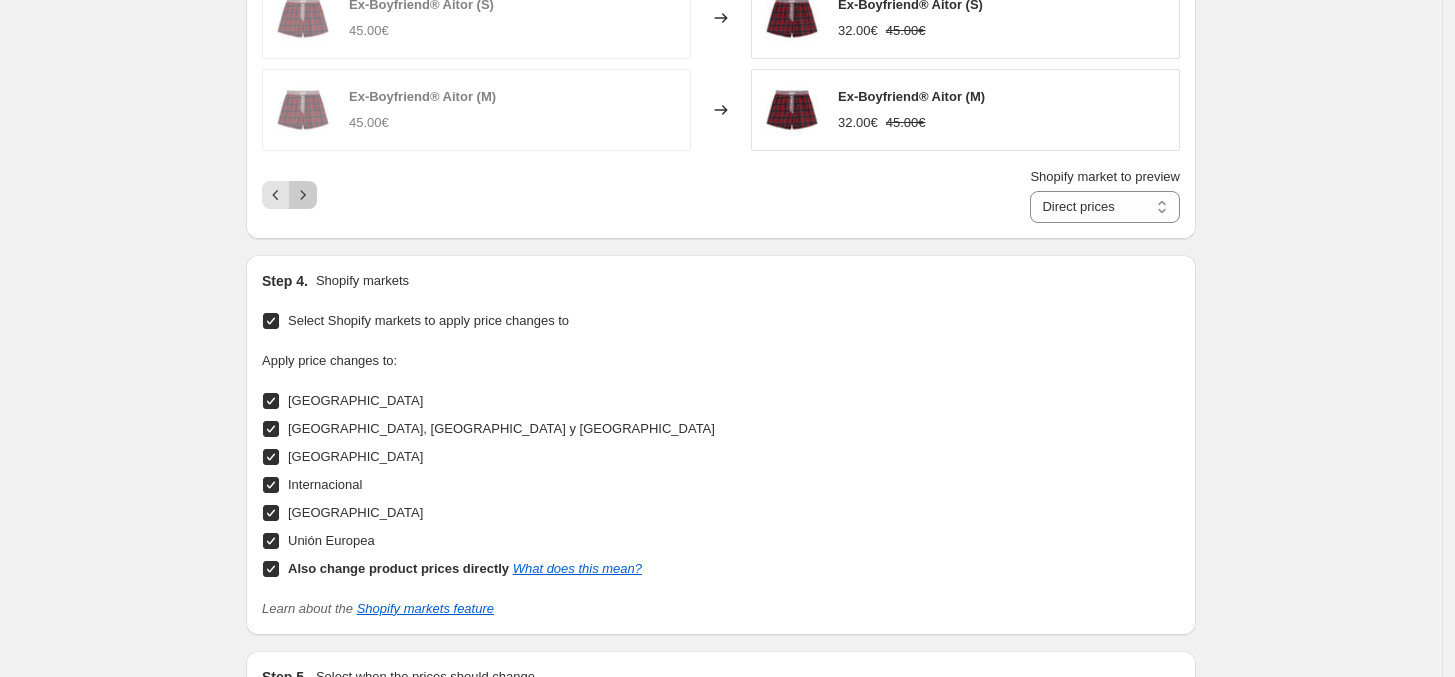 click 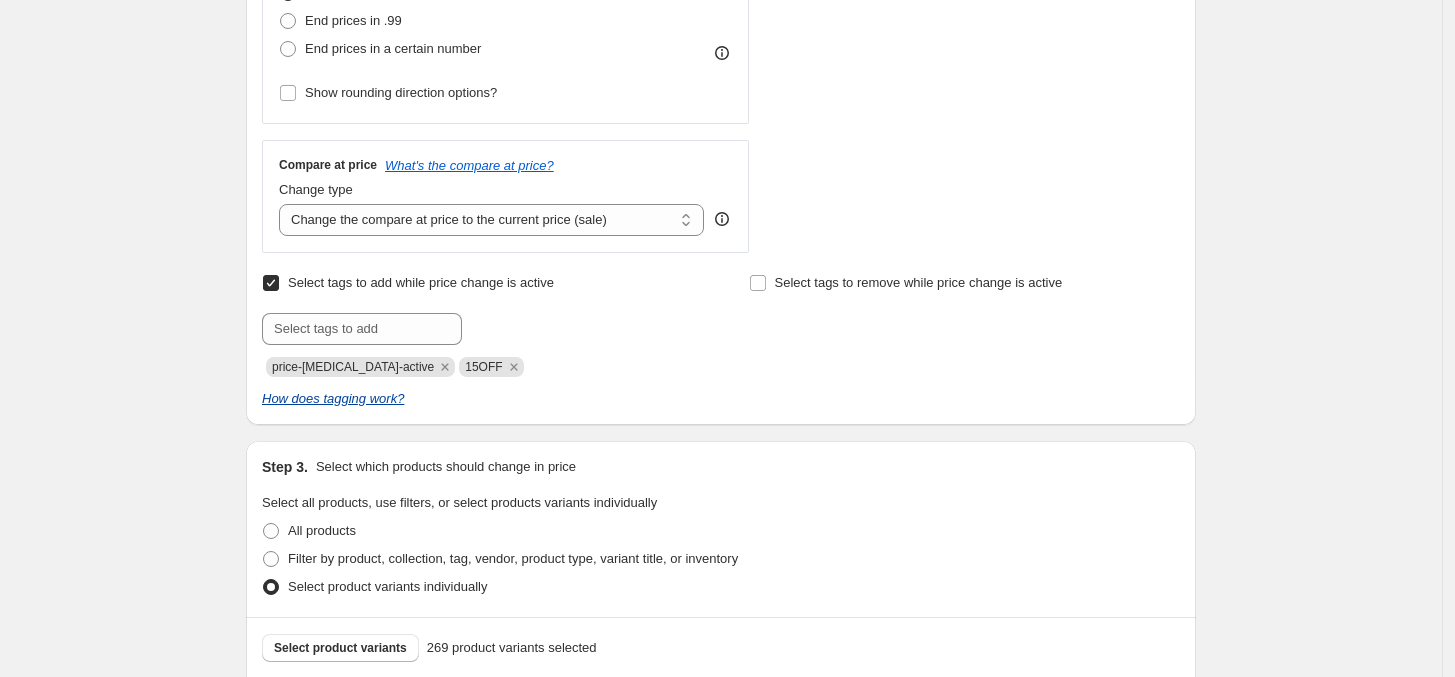 scroll, scrollTop: 606, scrollLeft: 0, axis: vertical 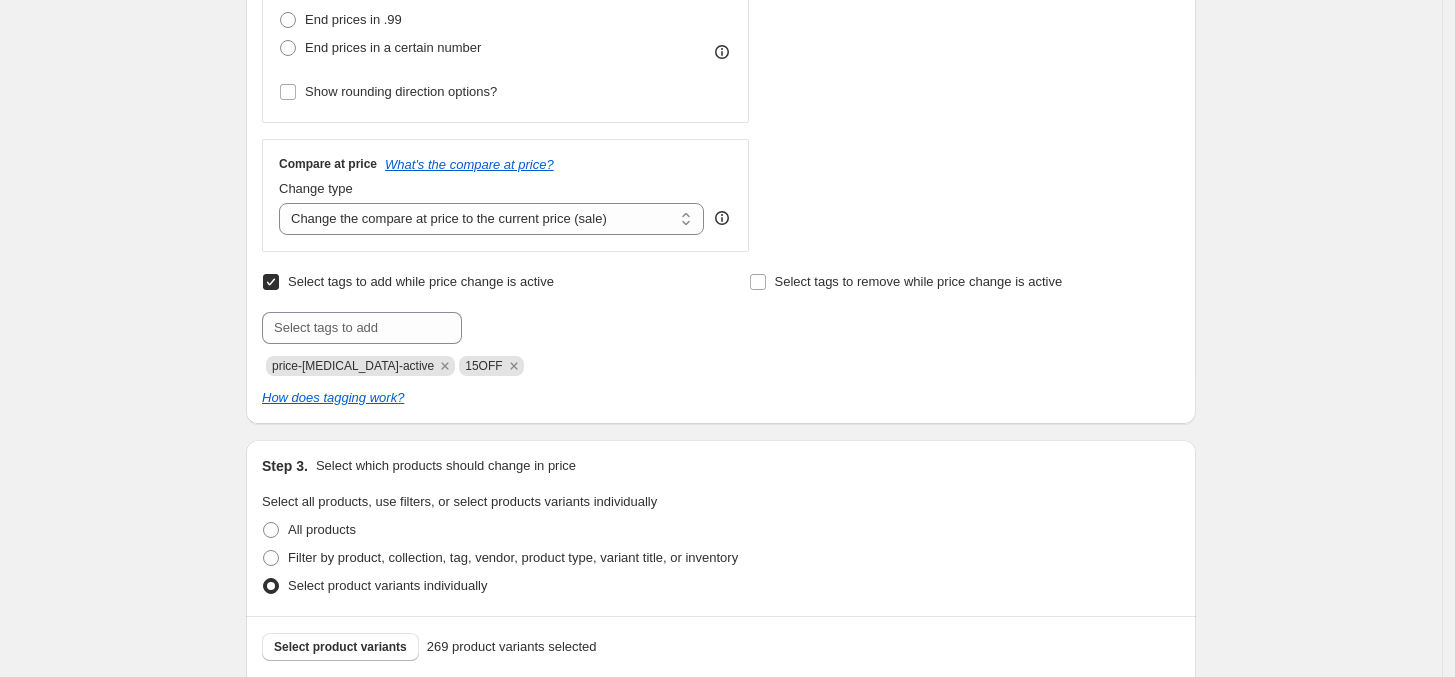click on "15OFF" at bounding box center [483, 366] 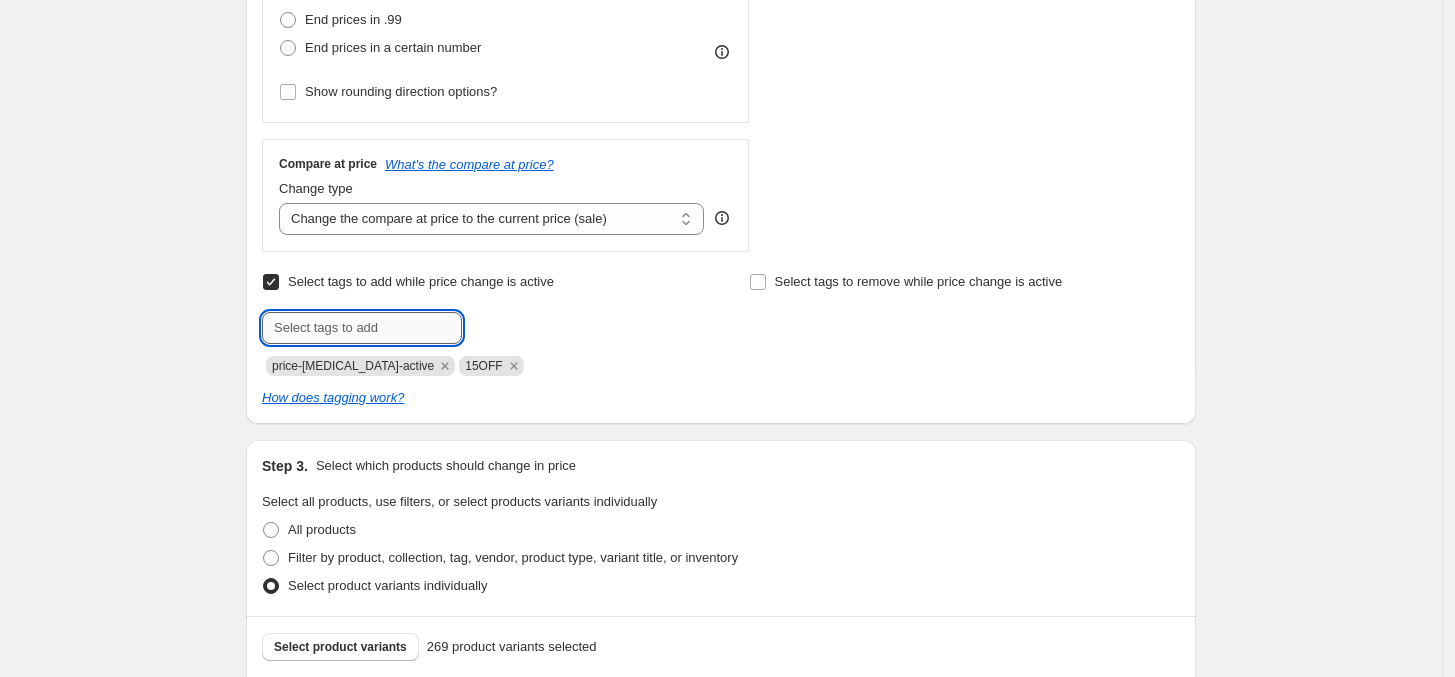 click at bounding box center (362, 328) 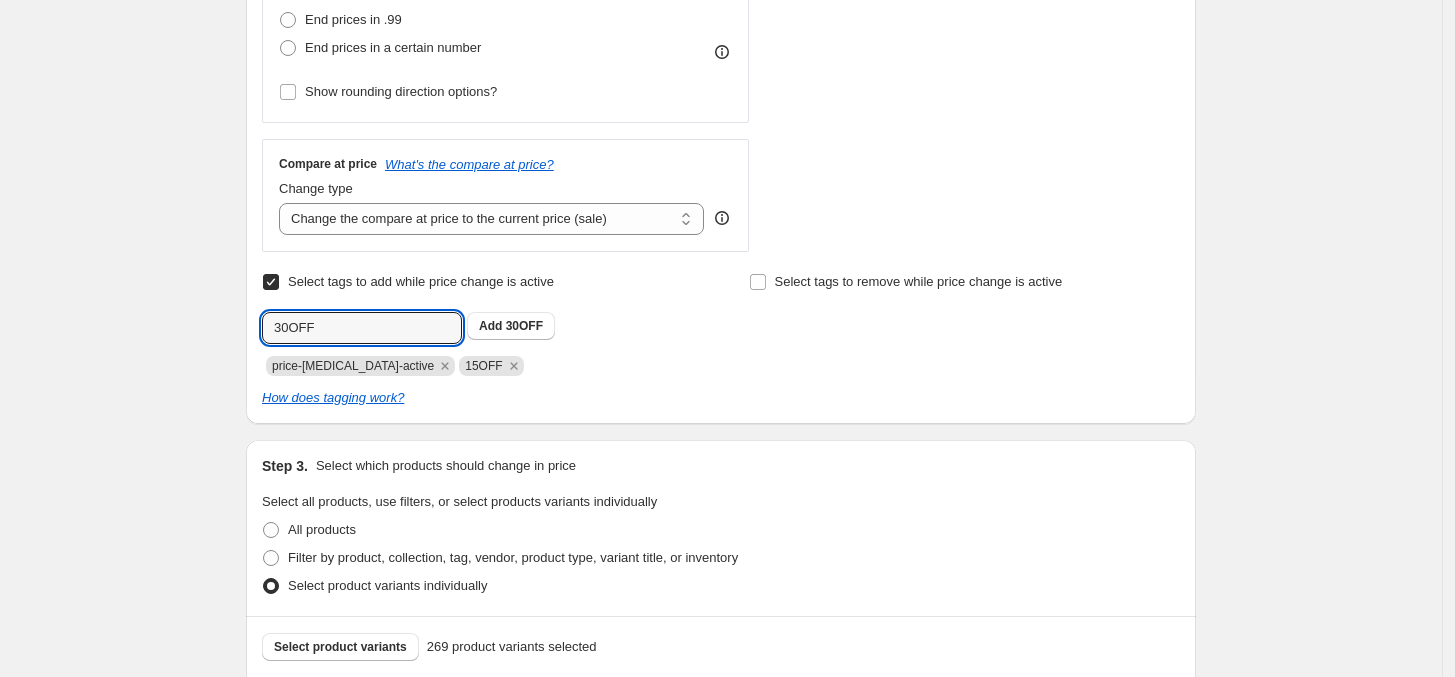 type on "30OFF" 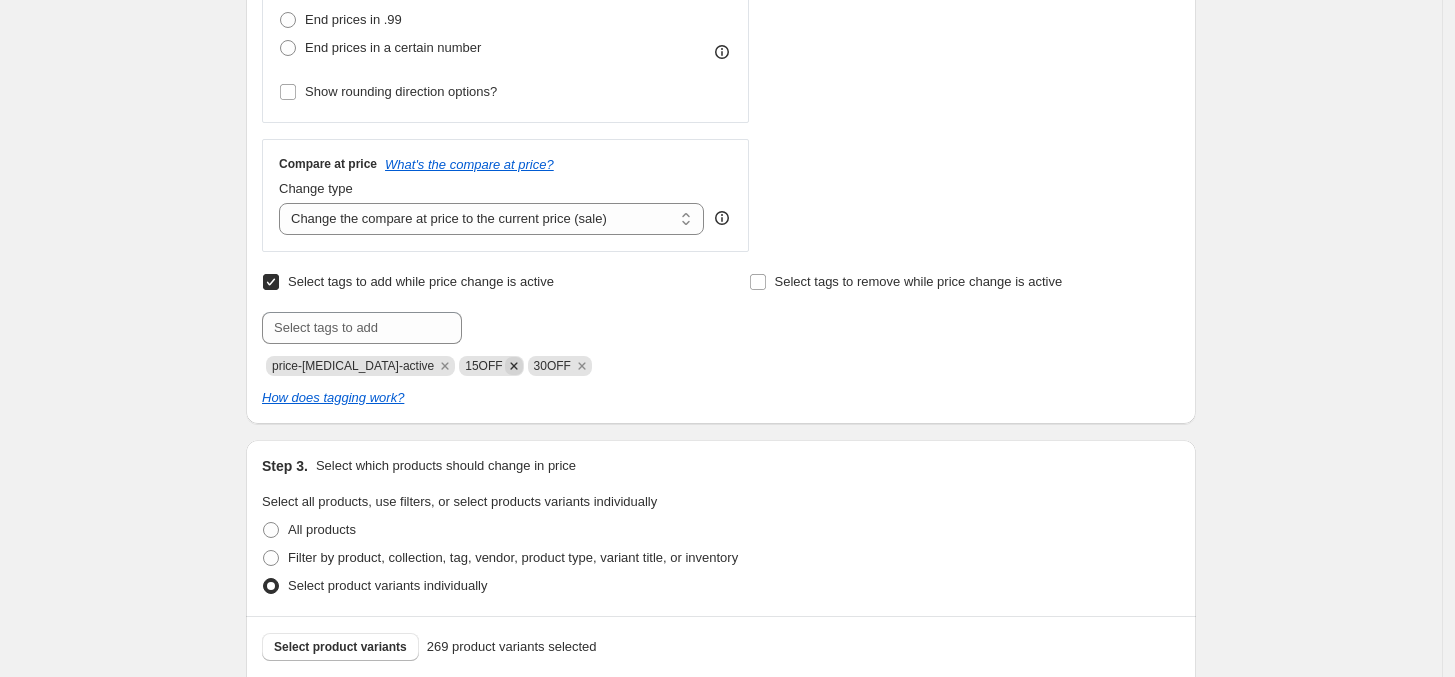 click 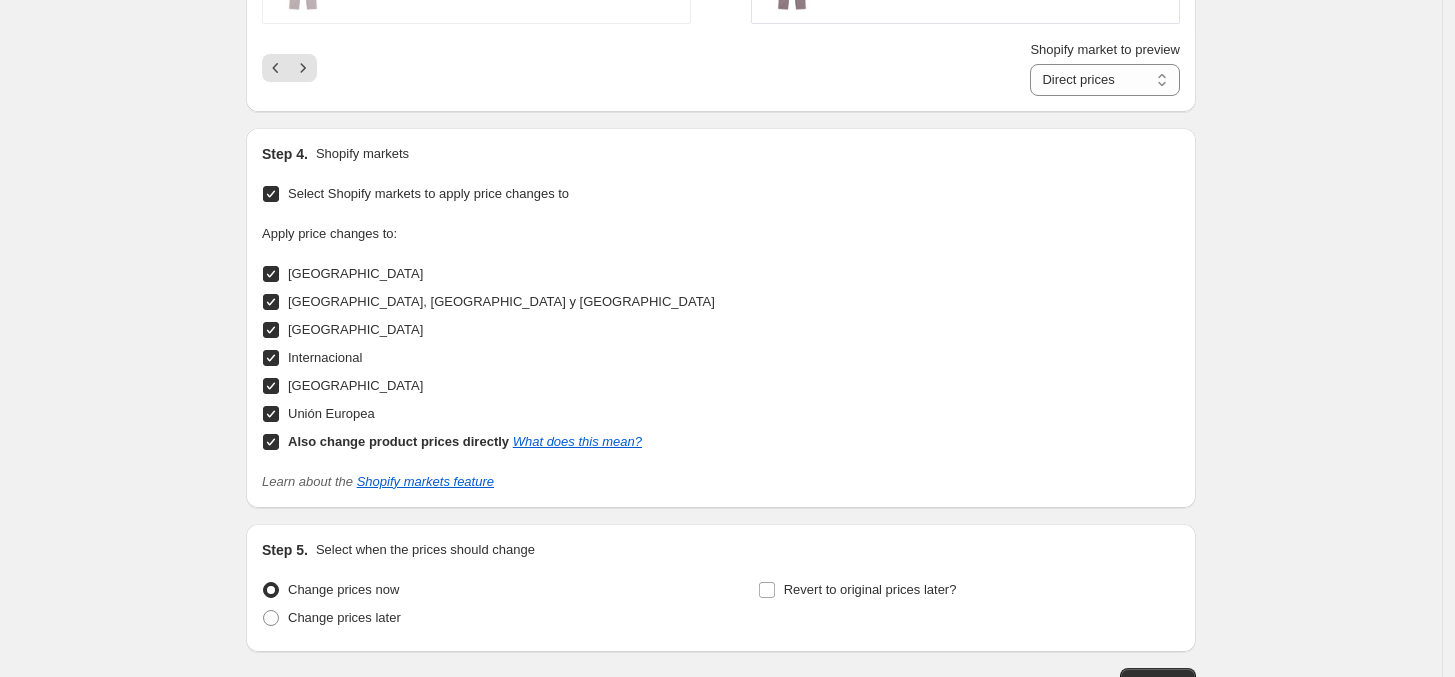scroll, scrollTop: 1786, scrollLeft: 0, axis: vertical 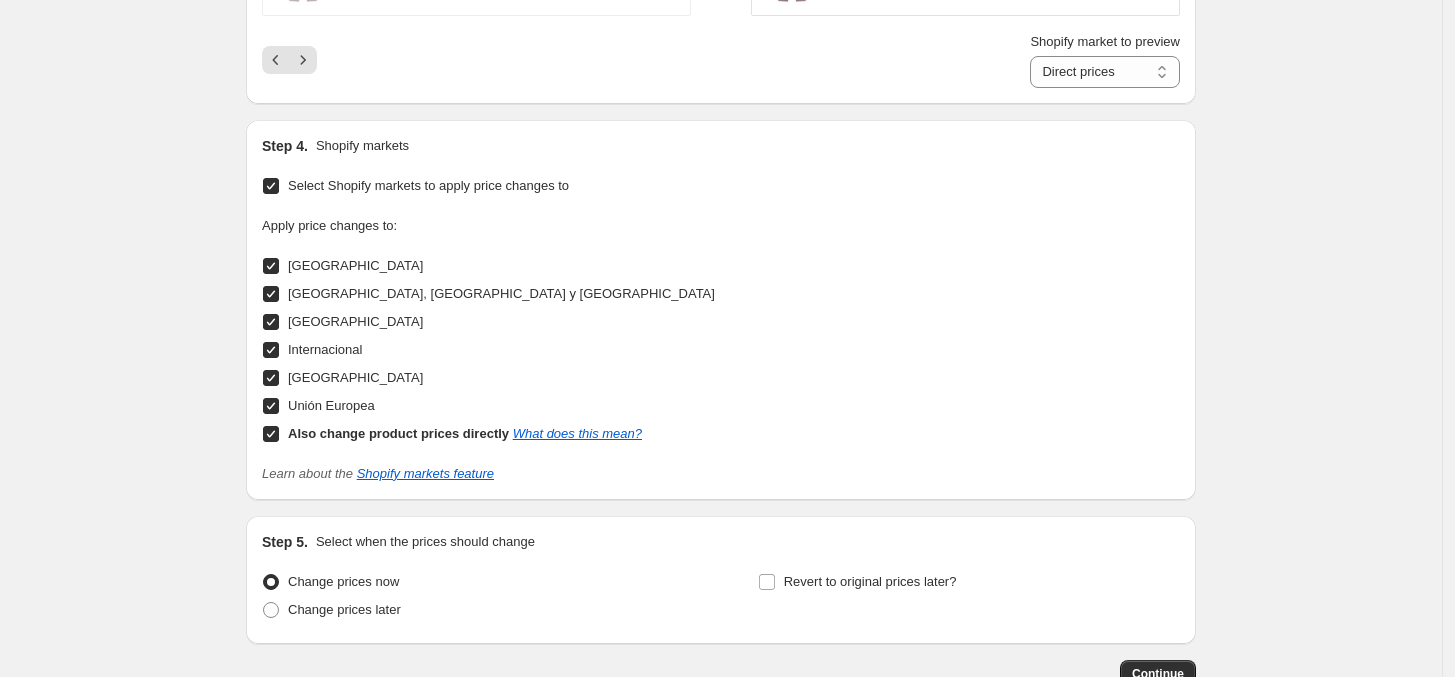 click on "Also change product prices directly   What does this mean?" at bounding box center [271, 434] 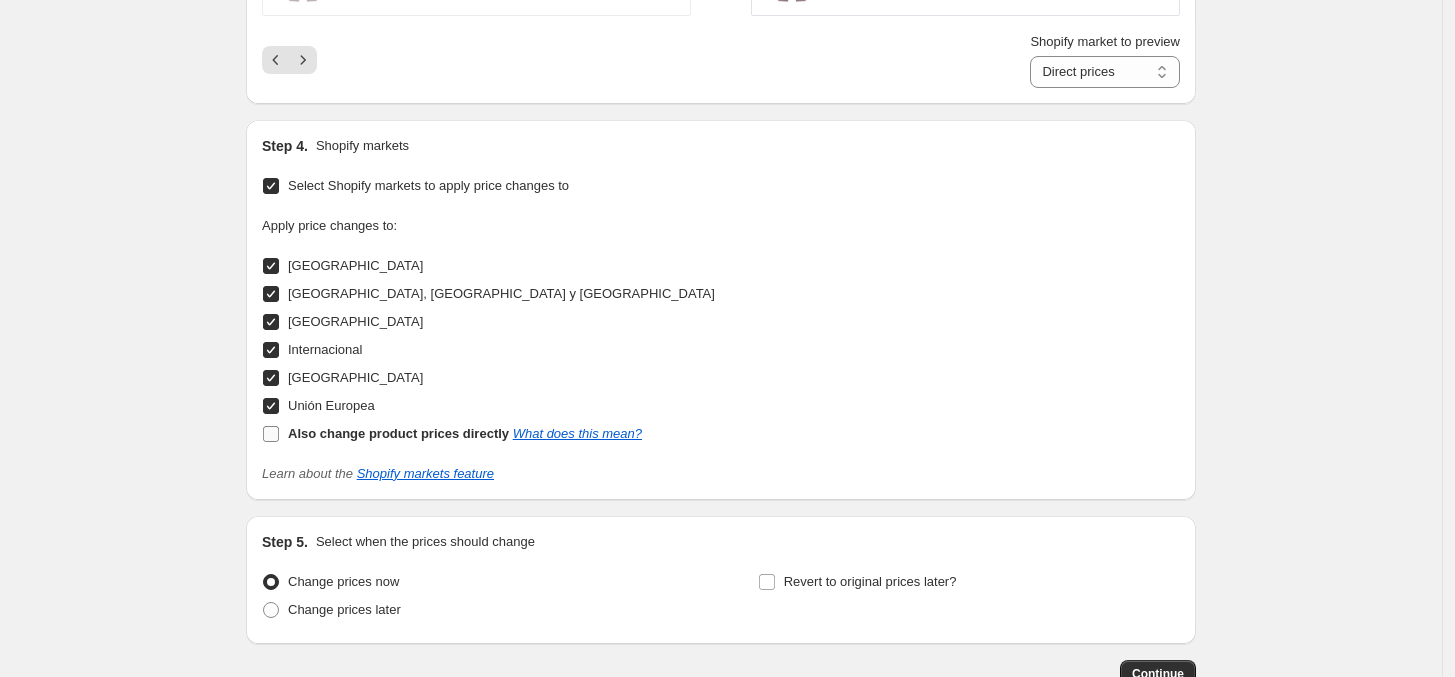 checkbox on "false" 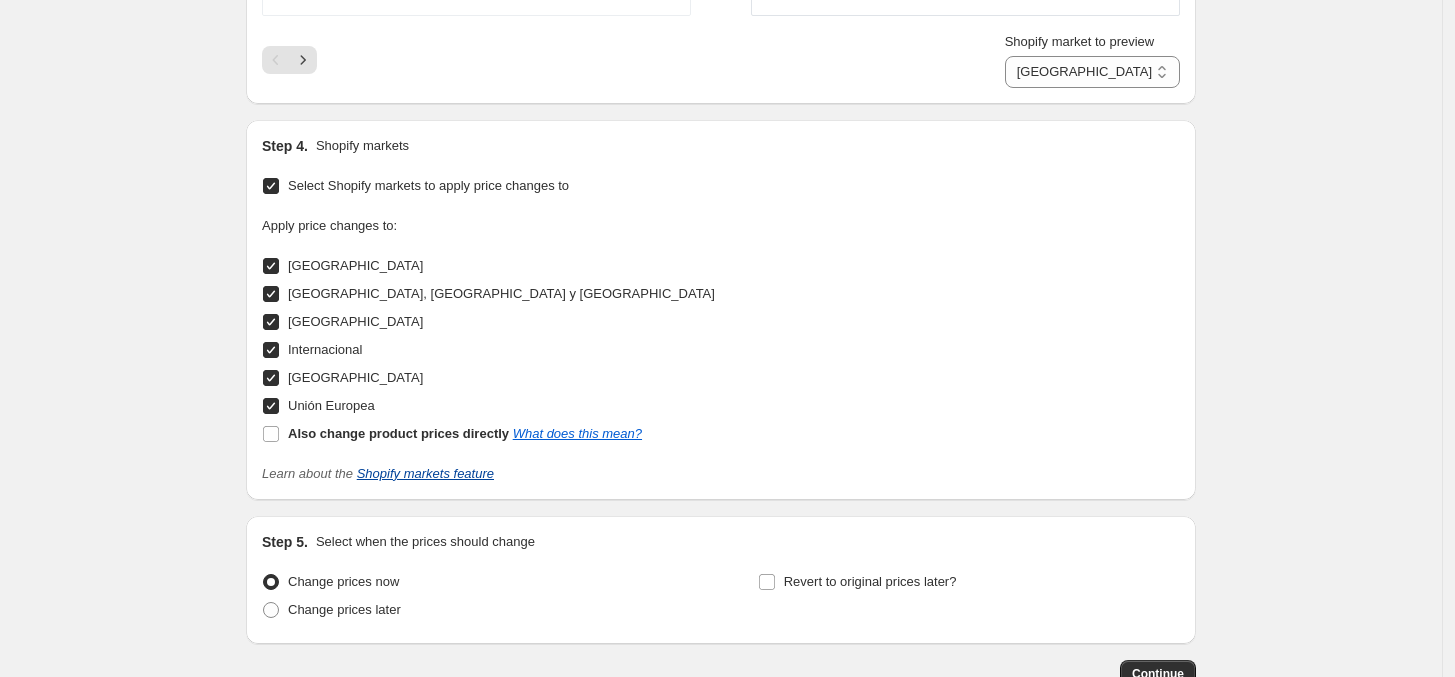 scroll, scrollTop: 1923, scrollLeft: 0, axis: vertical 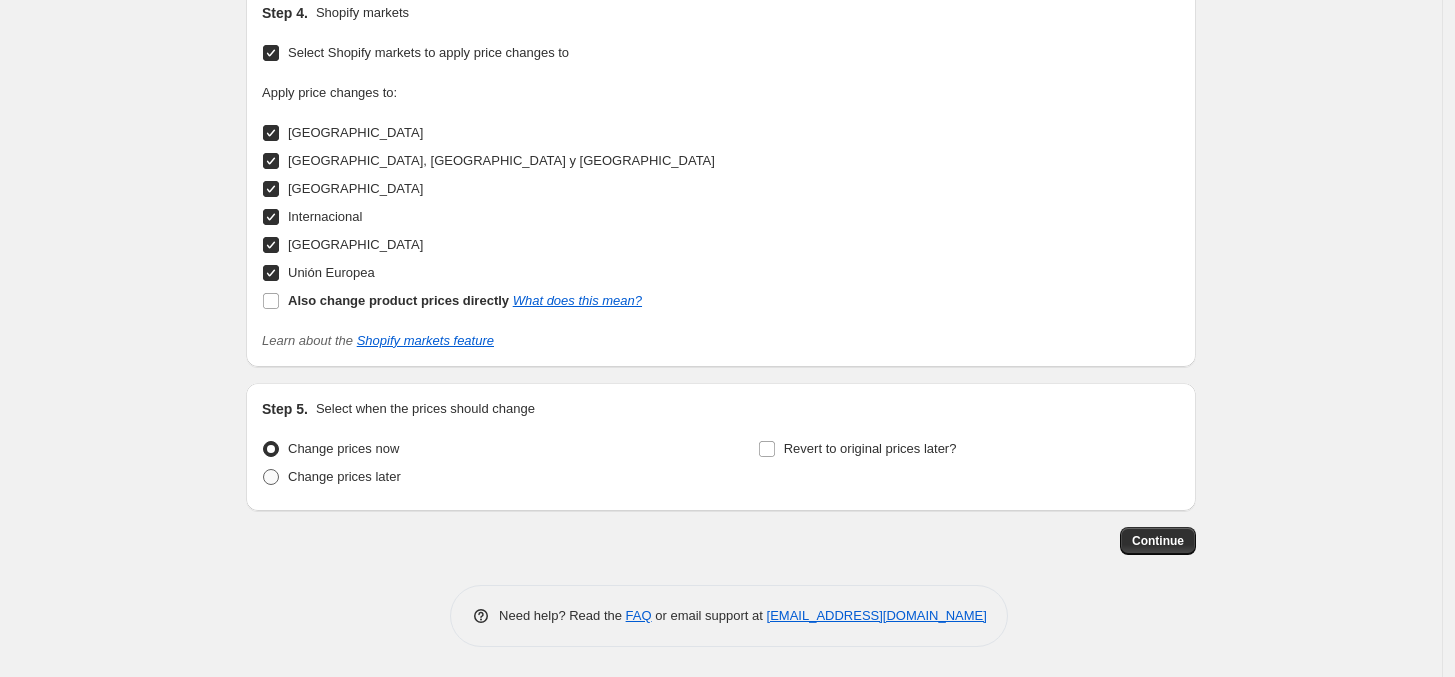 click on "Change prices later" at bounding box center (344, 476) 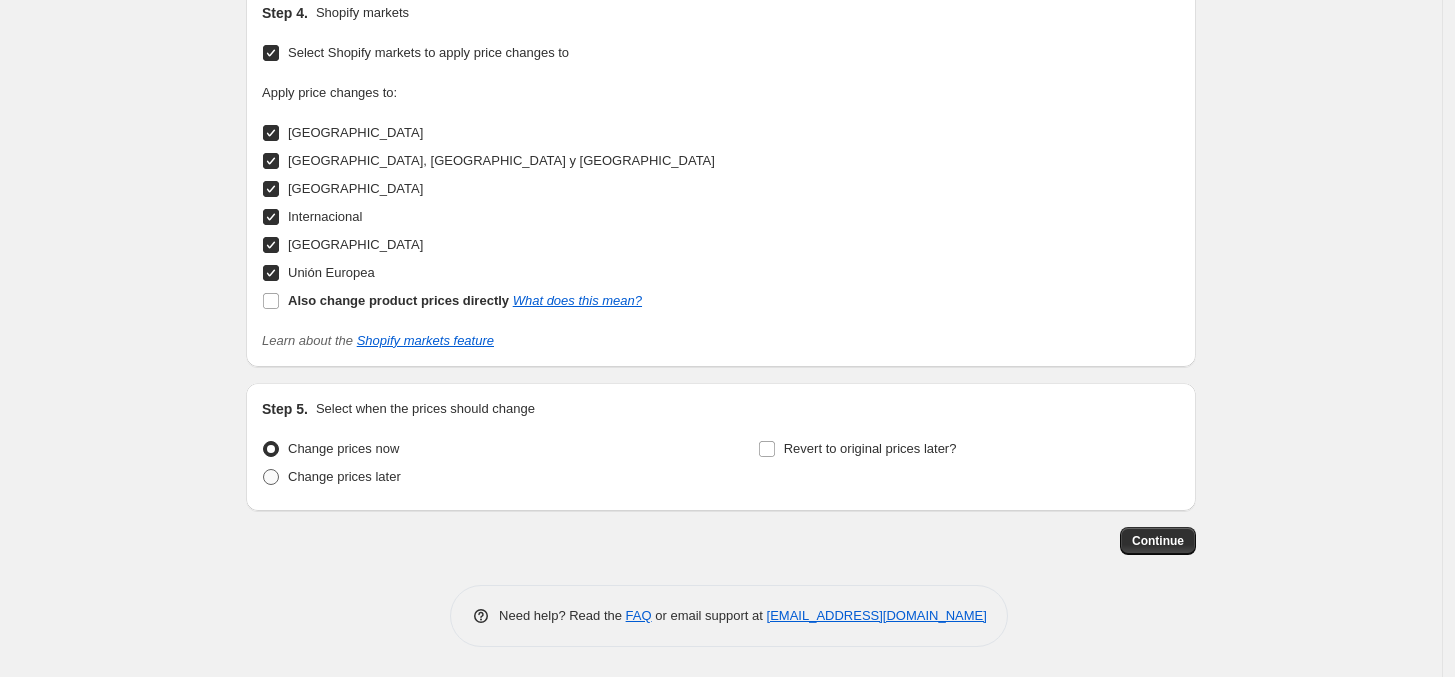 radio on "true" 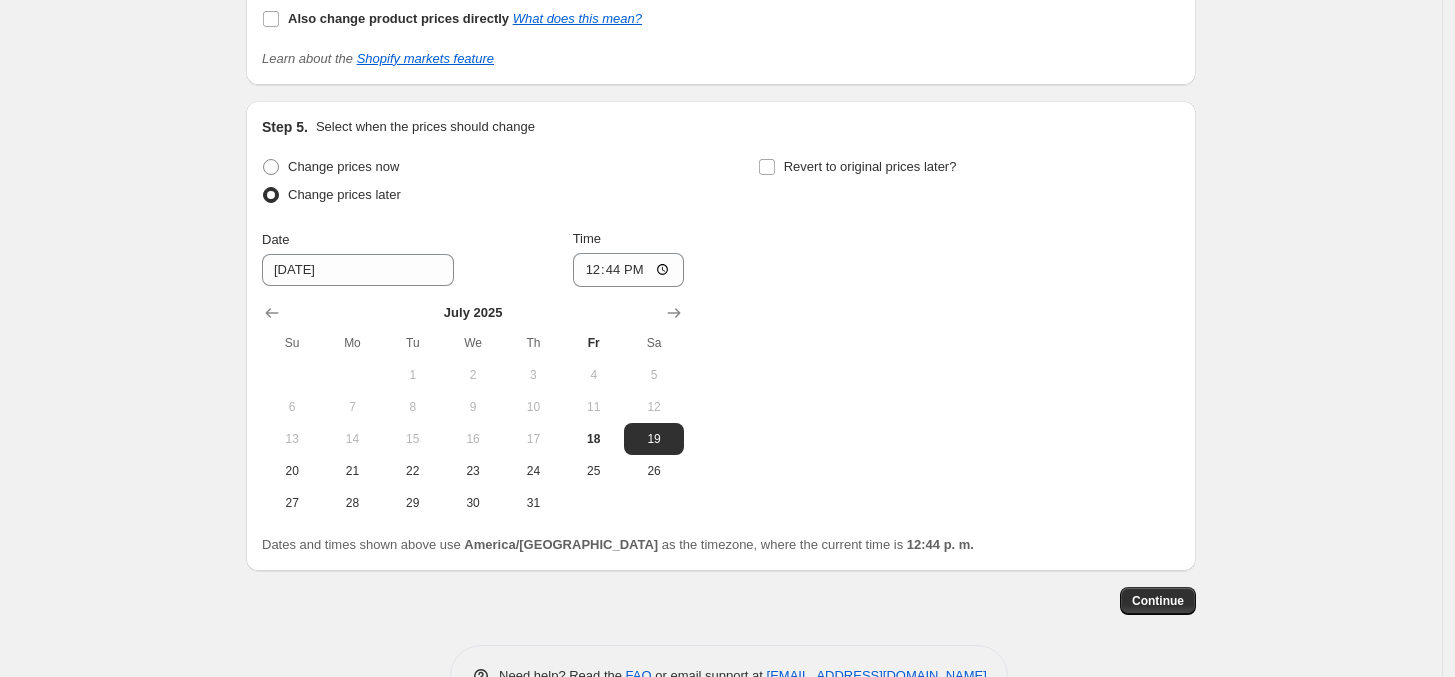scroll, scrollTop: 2202, scrollLeft: 0, axis: vertical 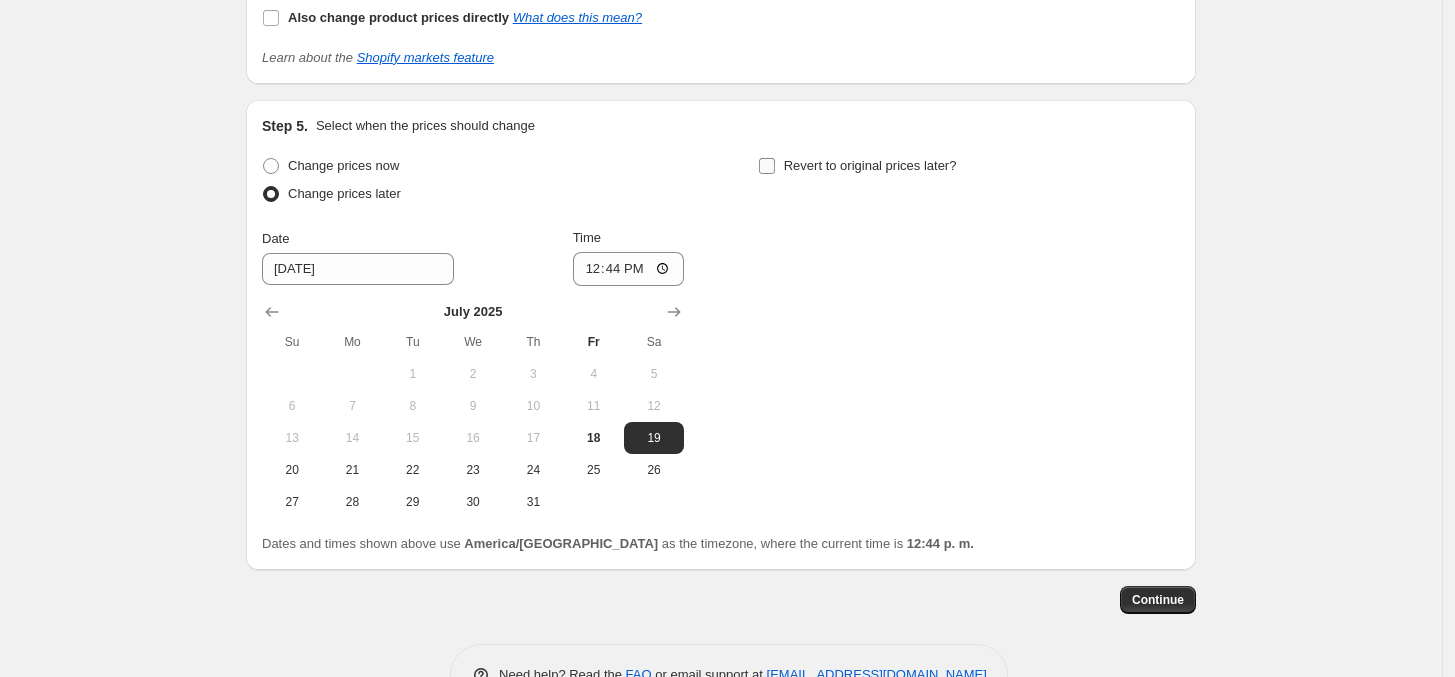 click on "Revert to original prices later?" at bounding box center [767, 166] 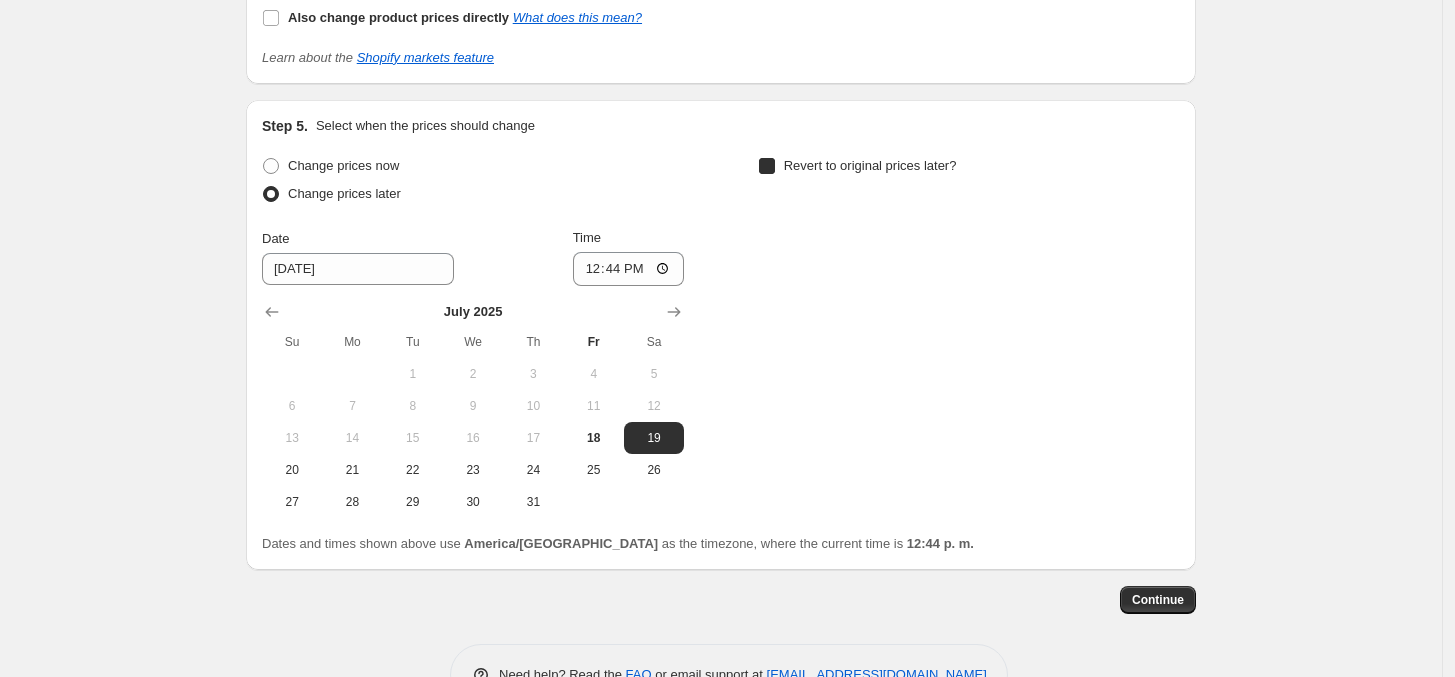 checkbox on "true" 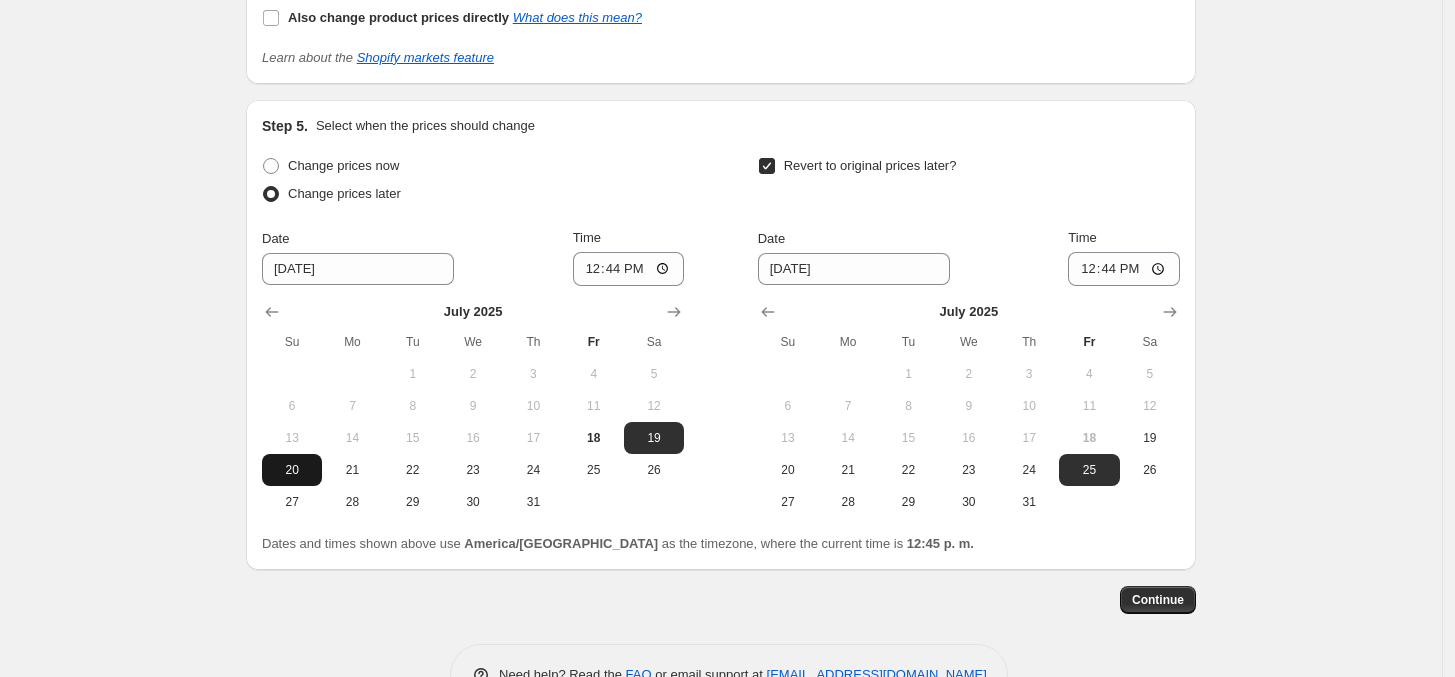 click on "20" at bounding box center (292, 470) 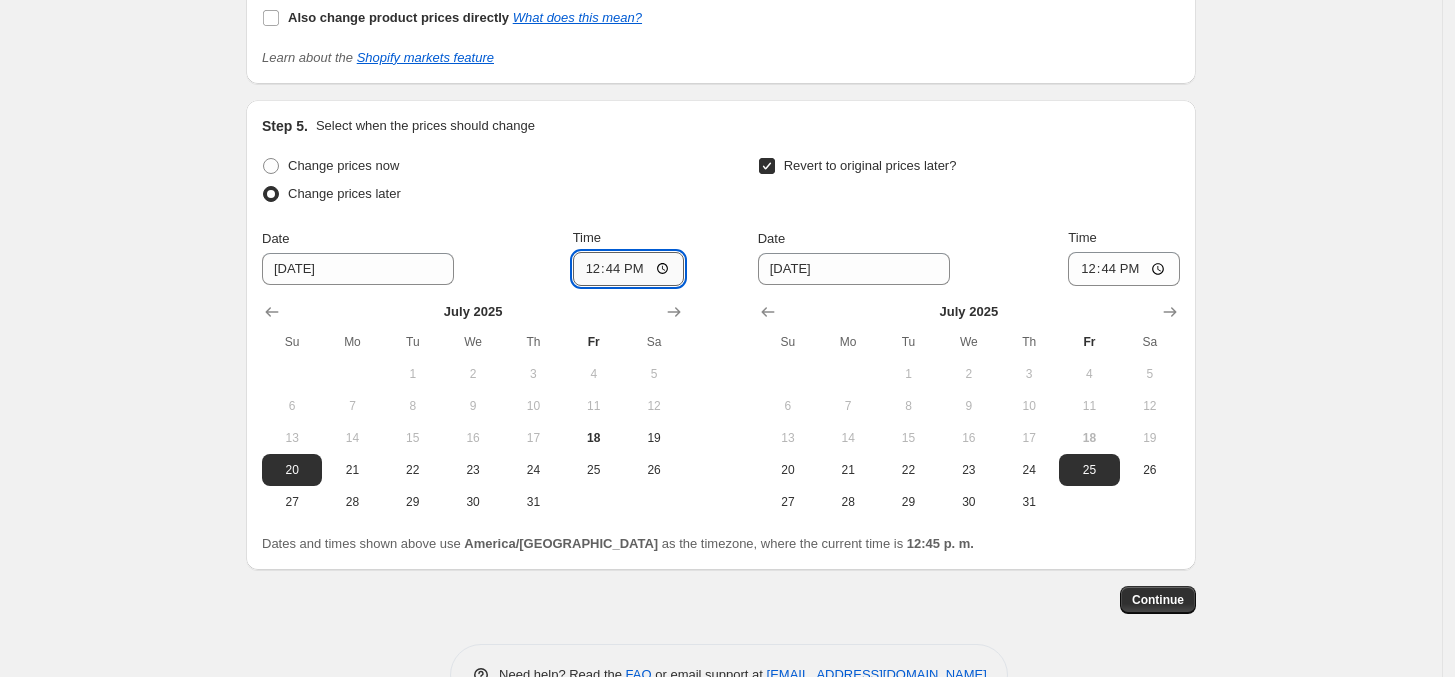 click on "12:44" at bounding box center (629, 269) 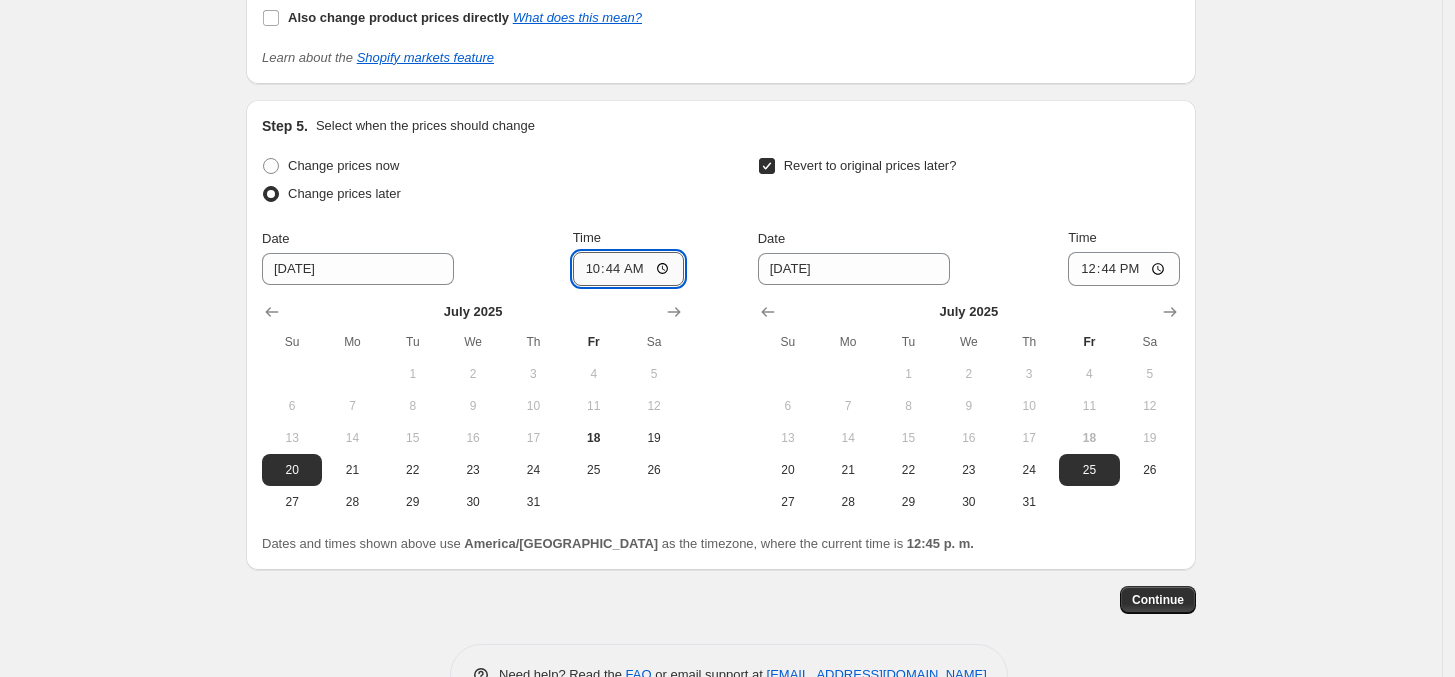 type on "10:00" 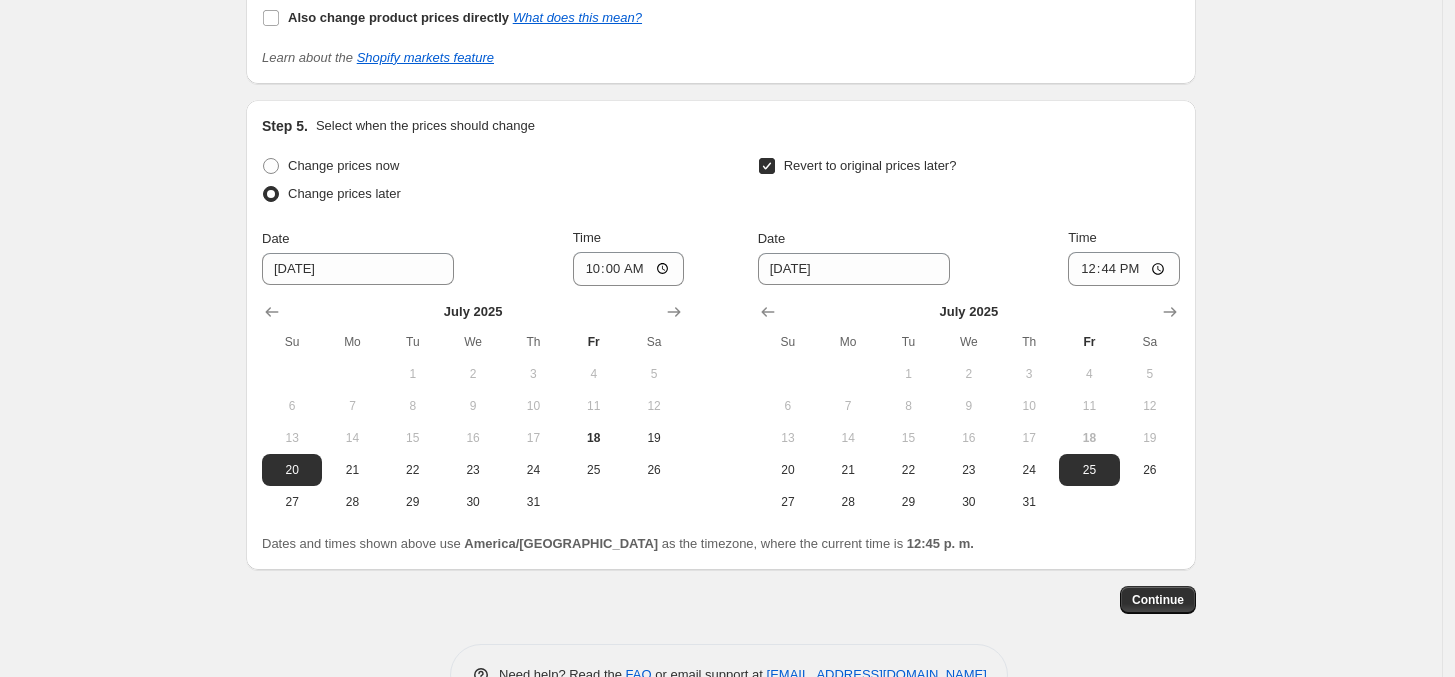 click on "4" at bounding box center [594, 374] 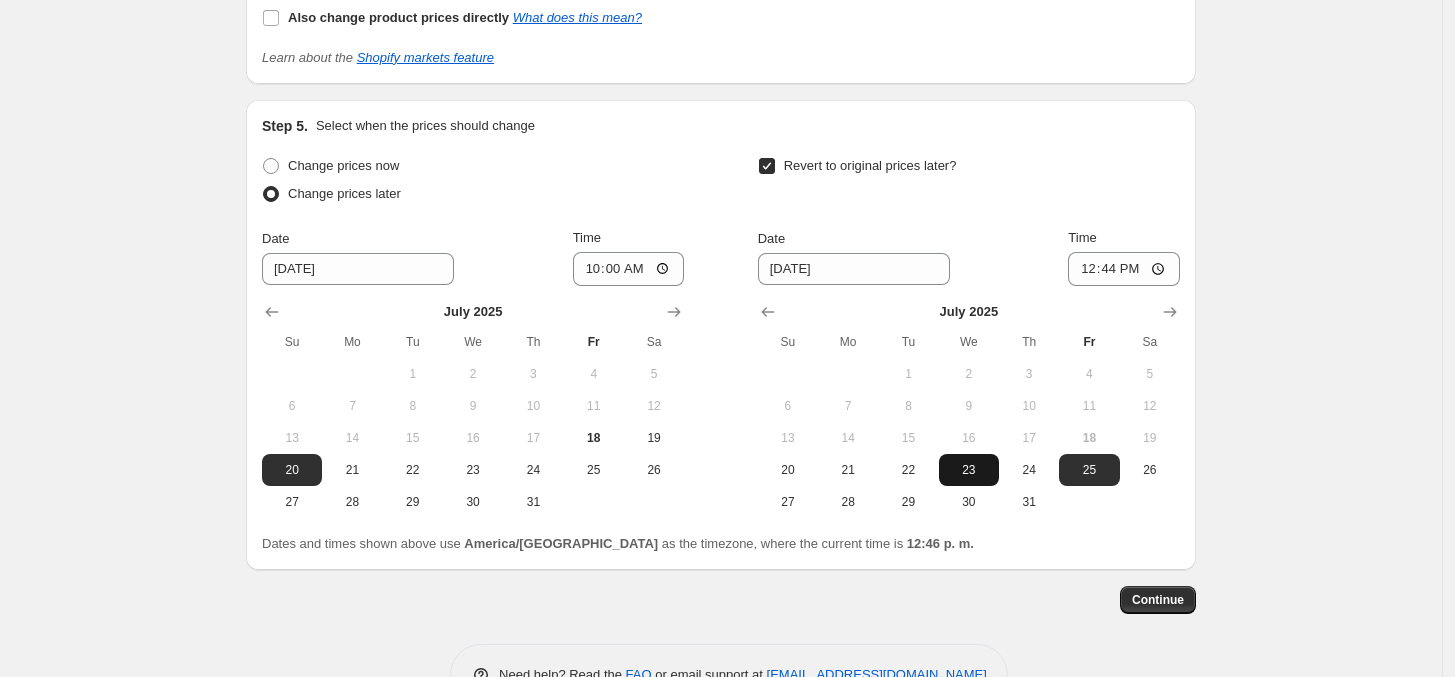 click on "23" at bounding box center (969, 470) 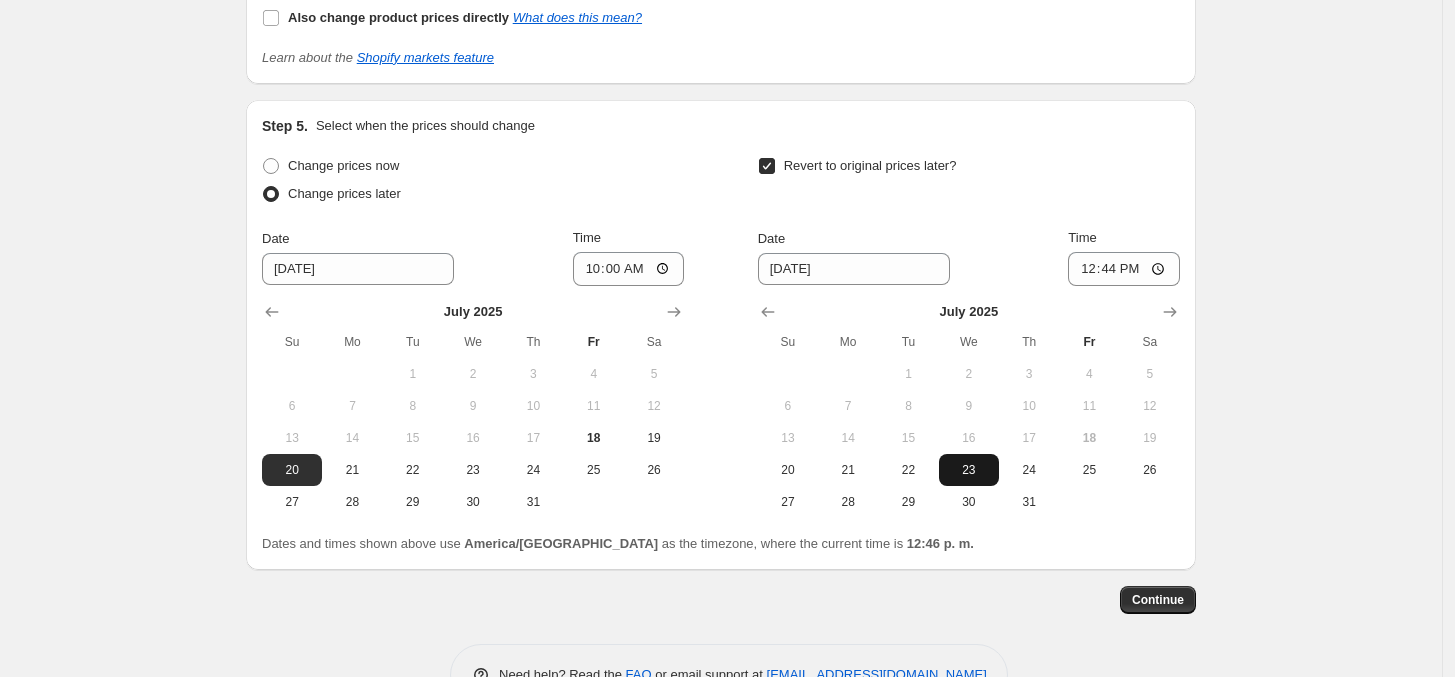click on "23" at bounding box center (969, 470) 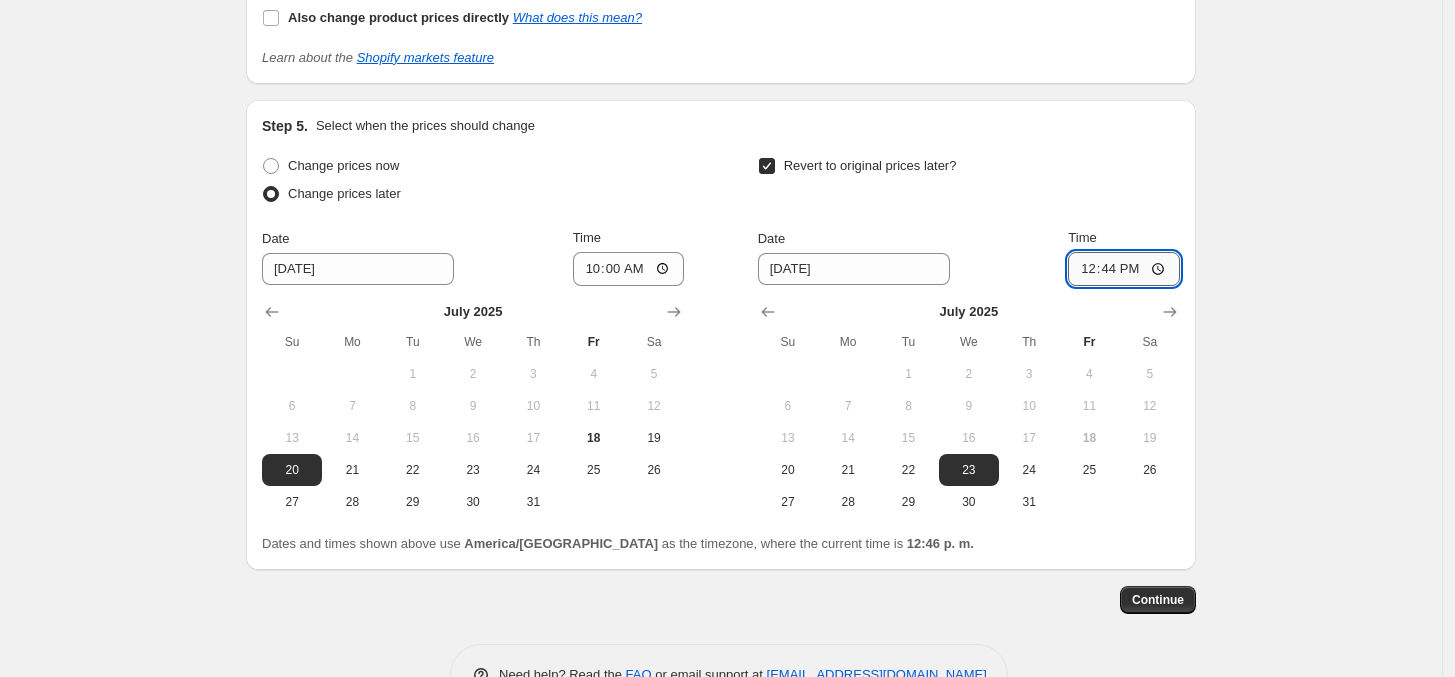 click on "12:44" at bounding box center (1124, 269) 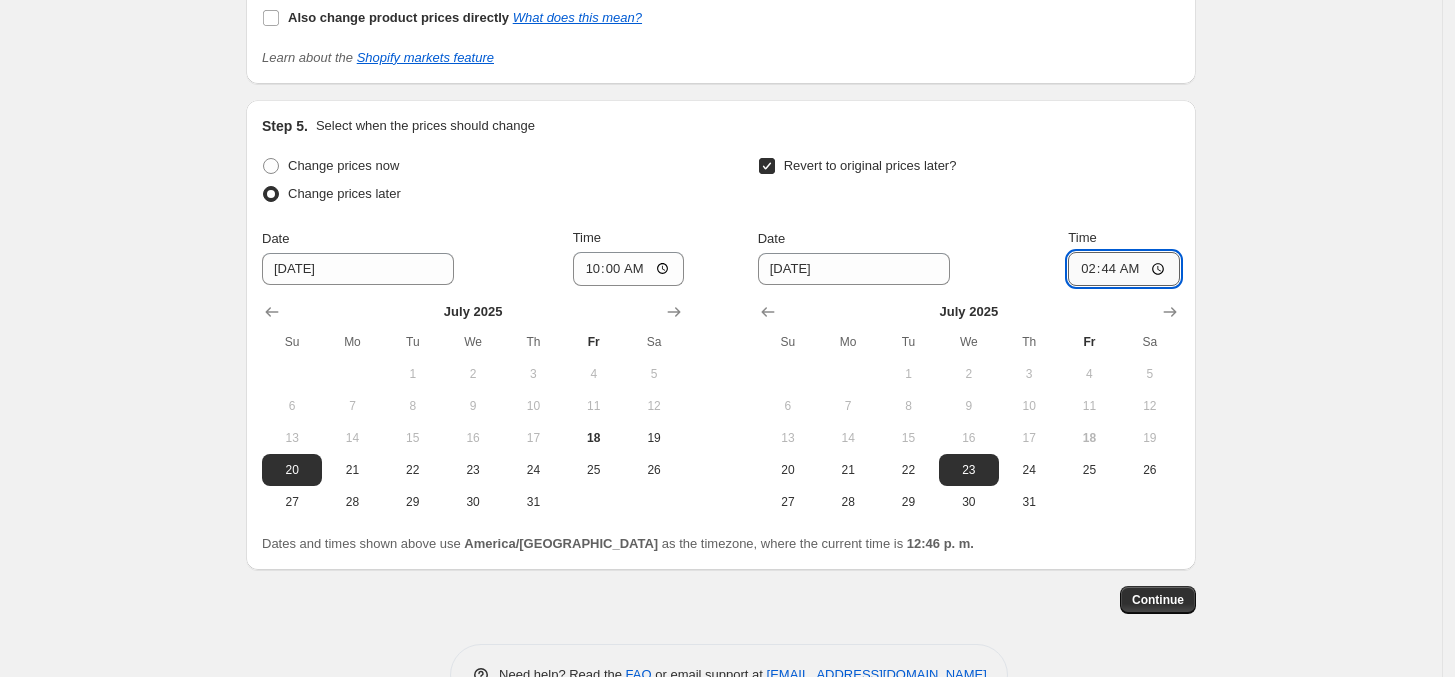 click on "02:44" at bounding box center (1124, 269) 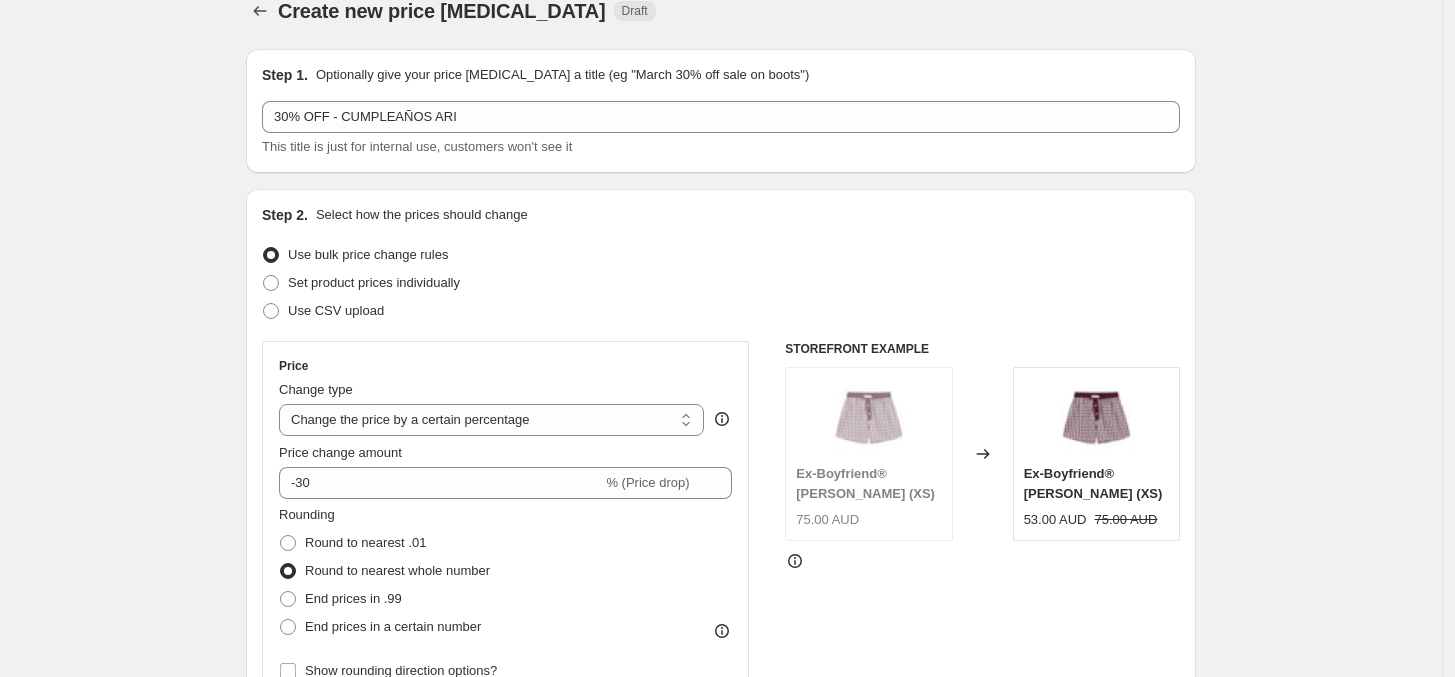 scroll, scrollTop: 0, scrollLeft: 0, axis: both 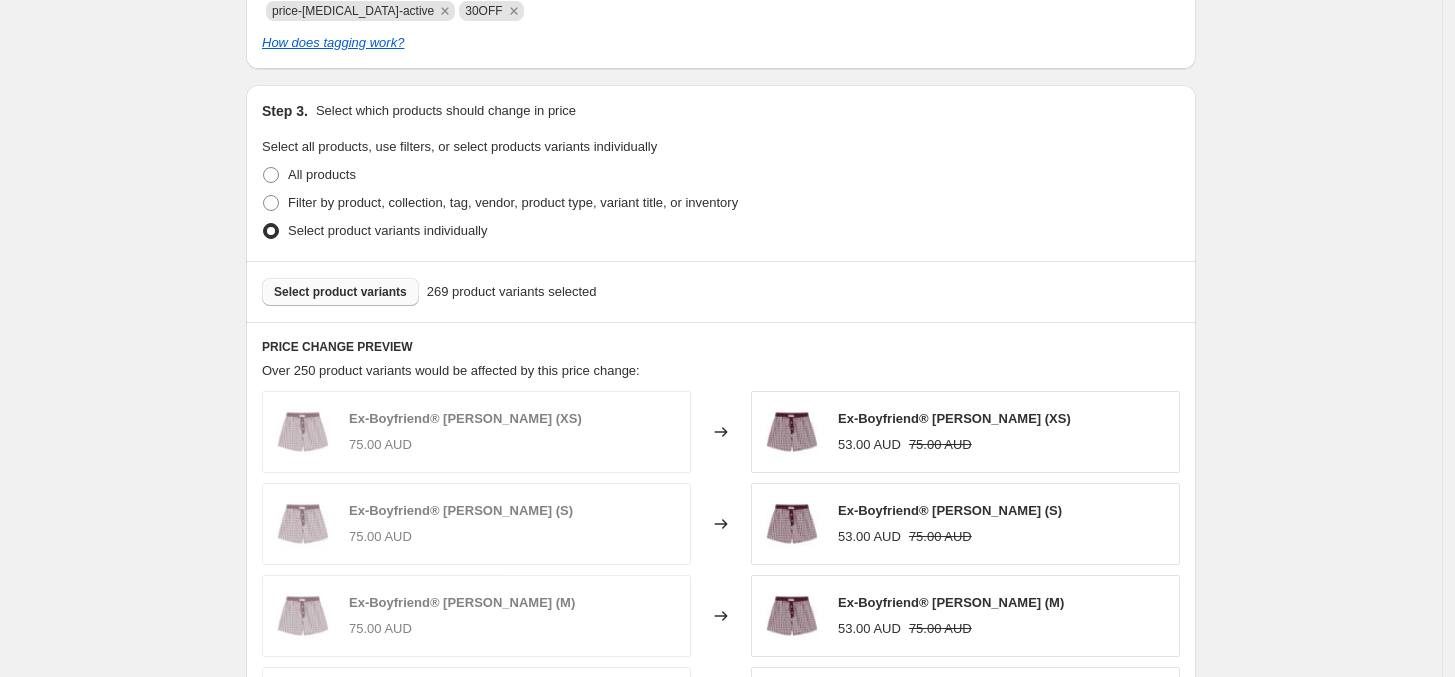 click on "Select product variants" at bounding box center (340, 292) 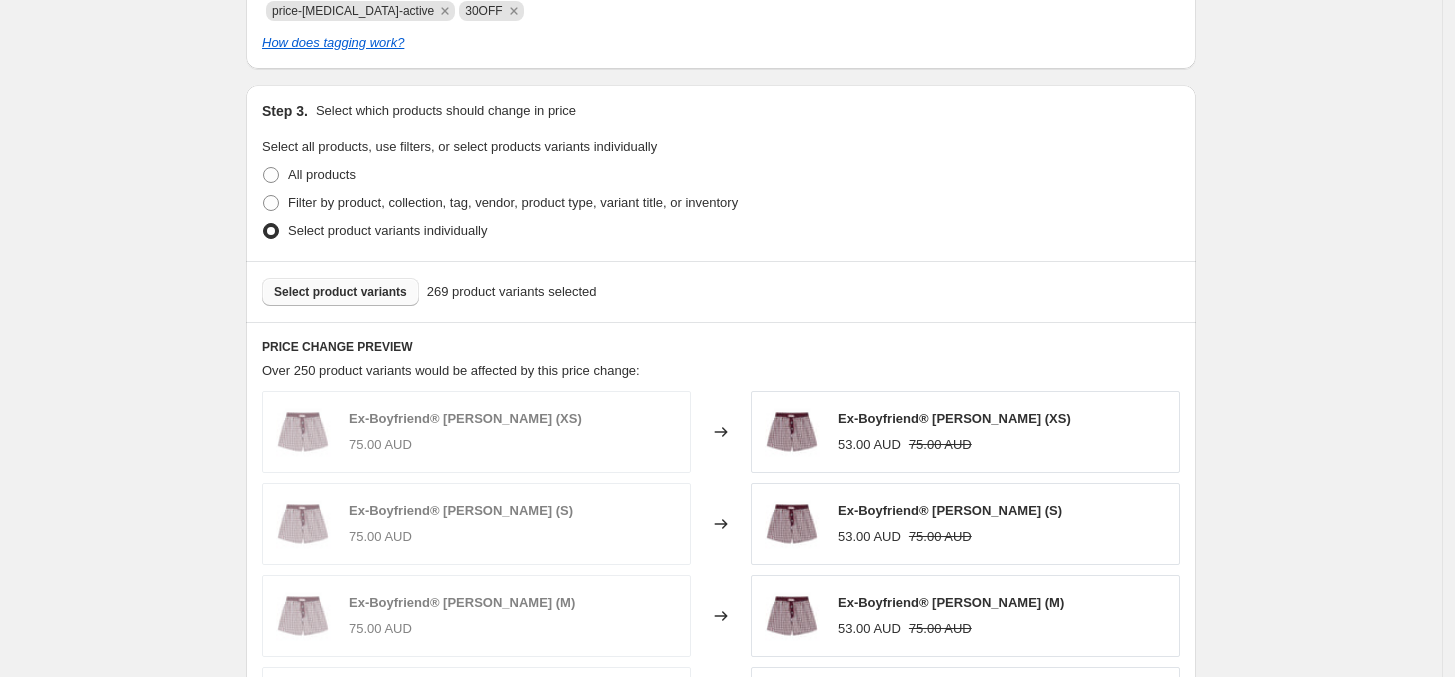 click on "Select product variants" at bounding box center [340, 292] 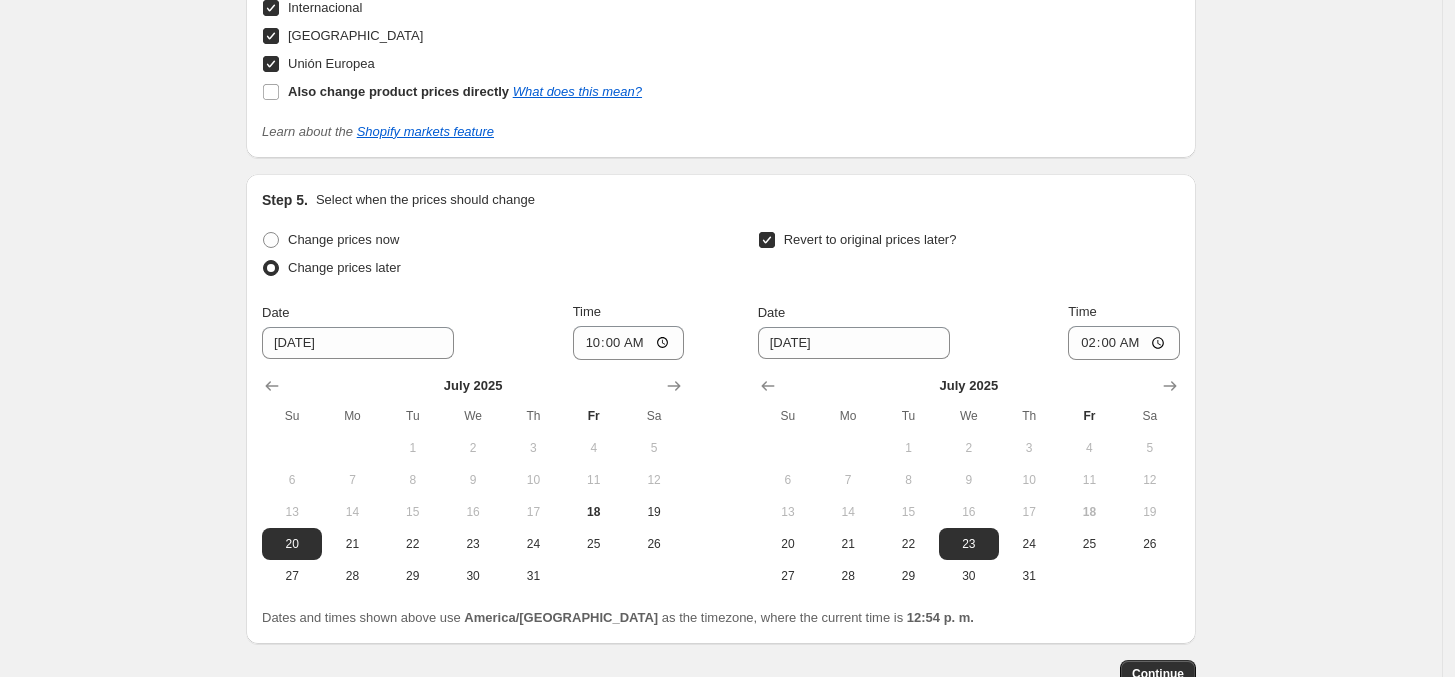 scroll, scrollTop: 2265, scrollLeft: 0, axis: vertical 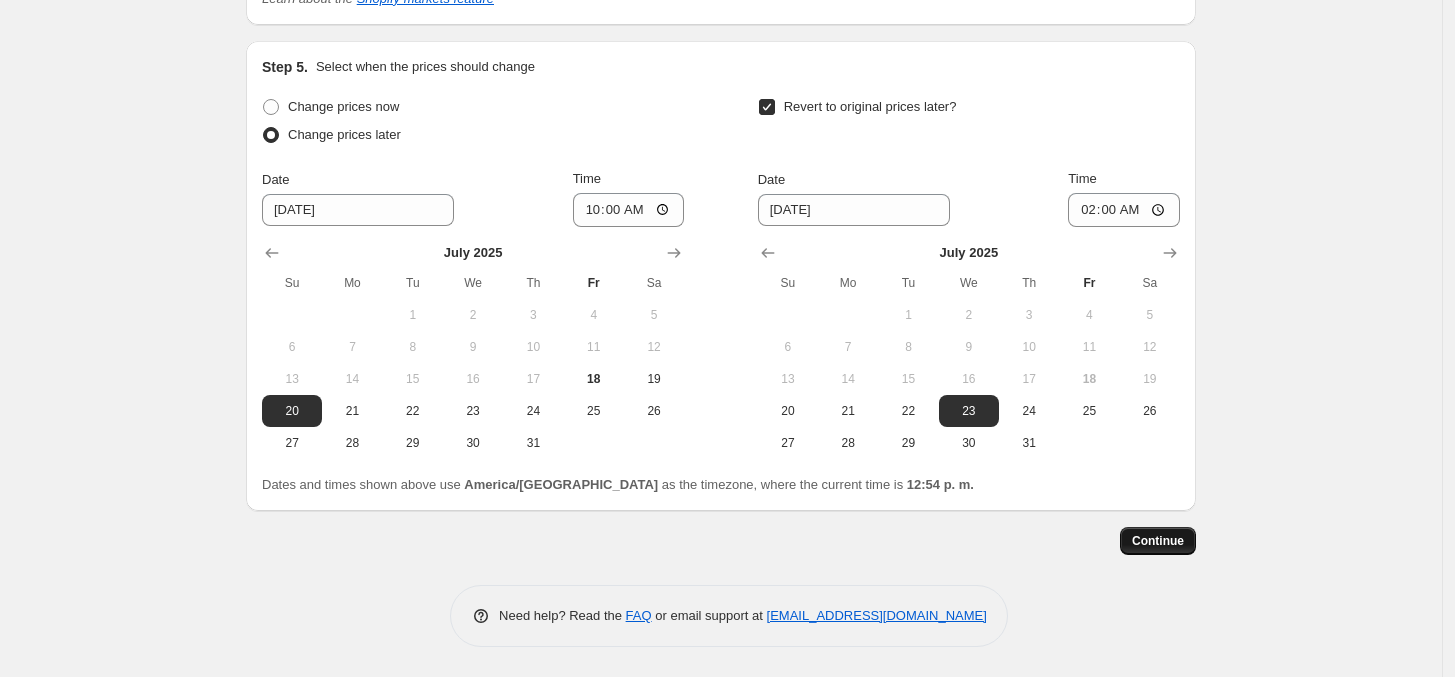 click on "Continue" at bounding box center (1158, 541) 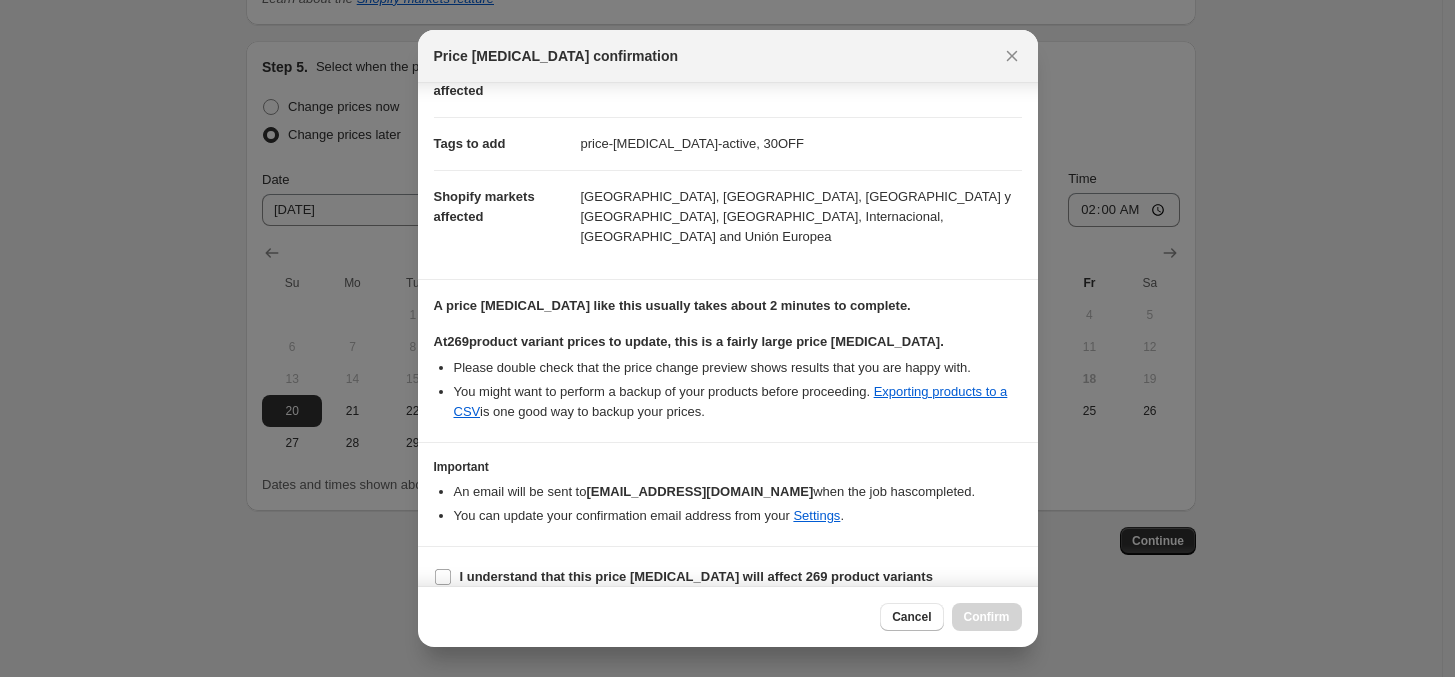 scroll, scrollTop: 275, scrollLeft: 0, axis: vertical 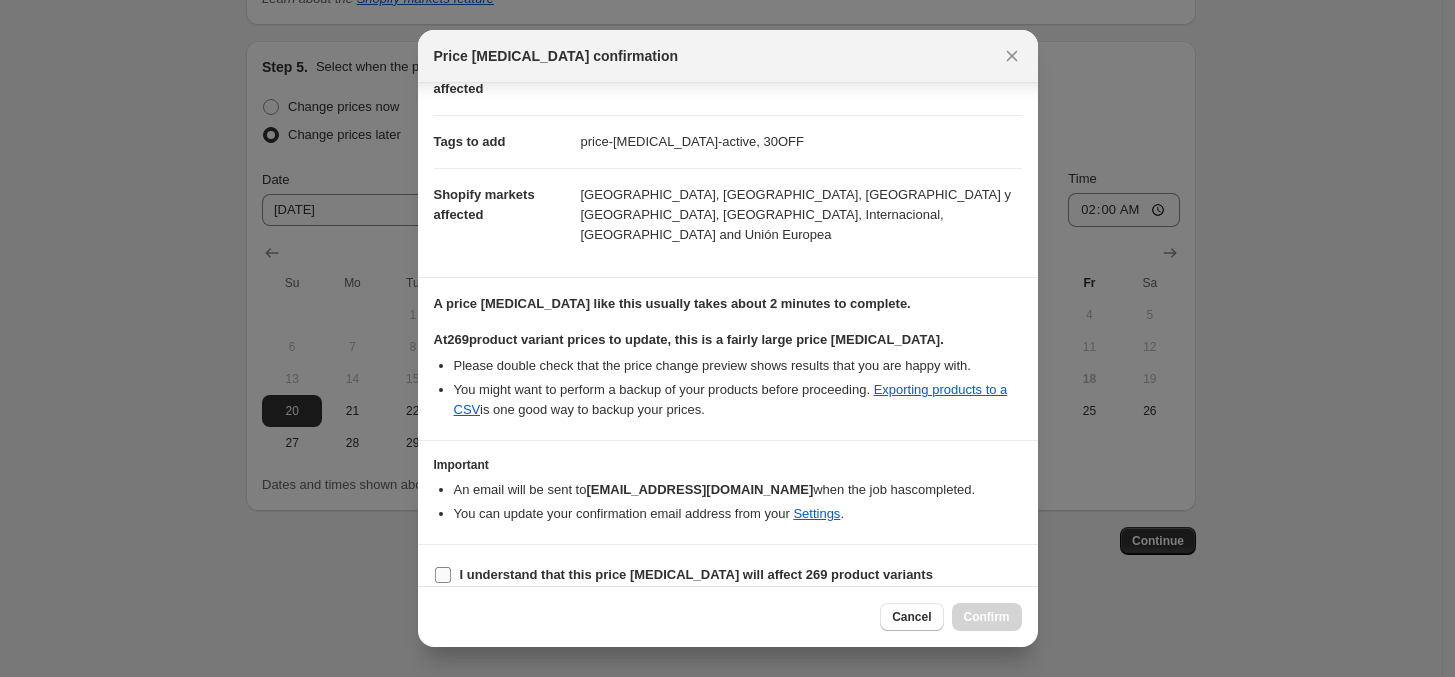 click on "I understand that this price [MEDICAL_DATA] will affect 269 product variants" at bounding box center [443, 575] 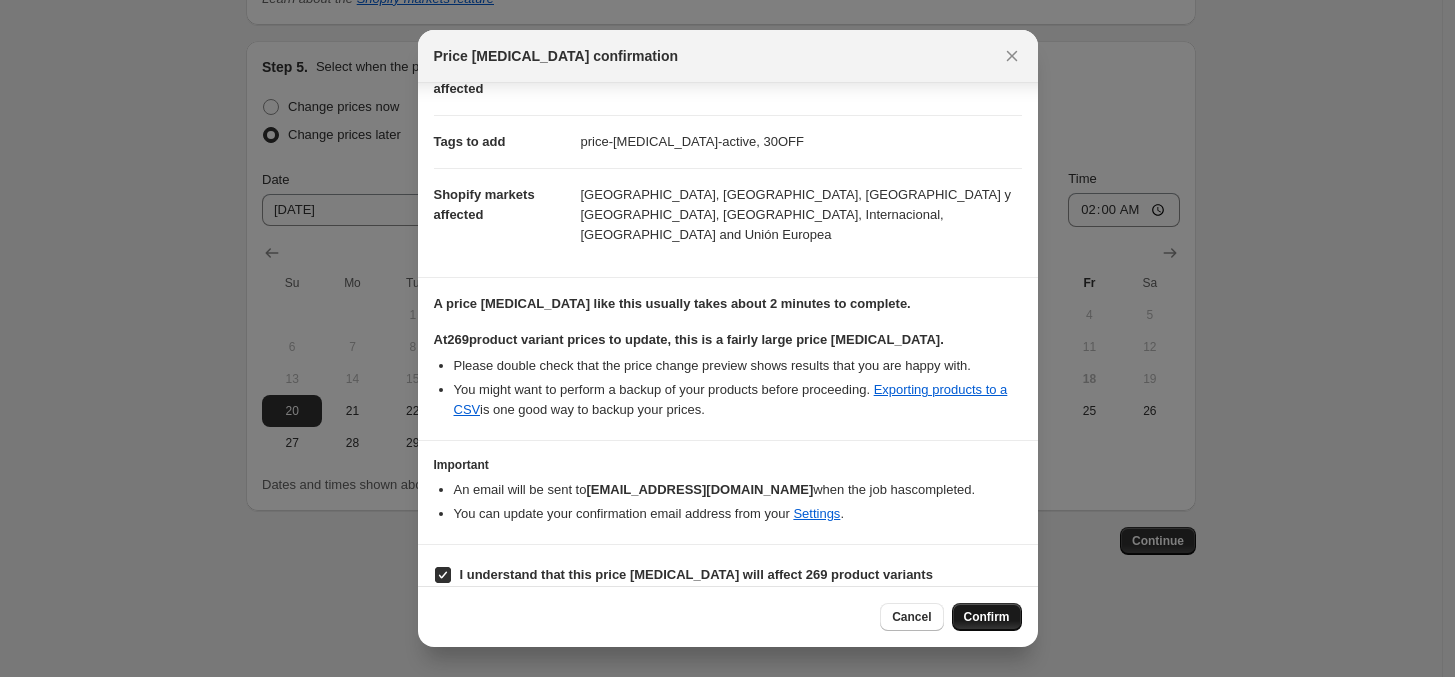 click on "Confirm" at bounding box center [987, 617] 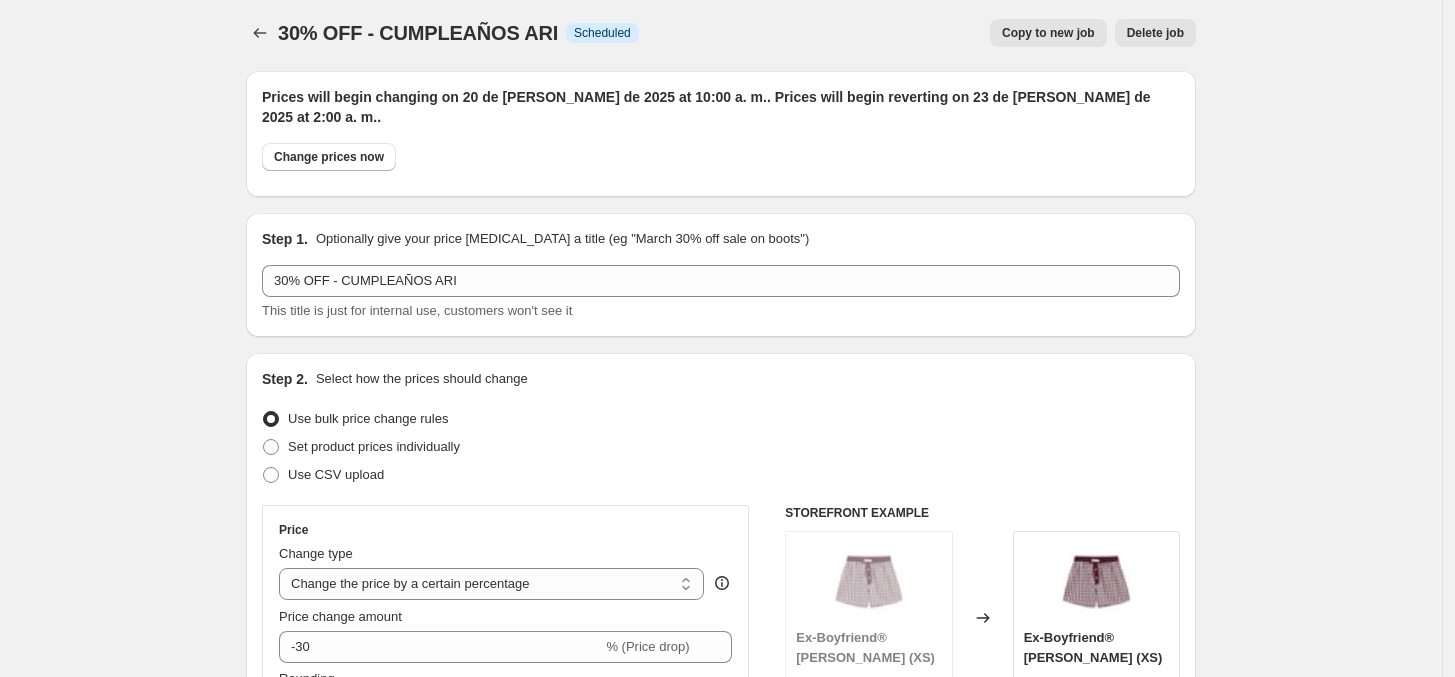 scroll, scrollTop: 0, scrollLeft: 0, axis: both 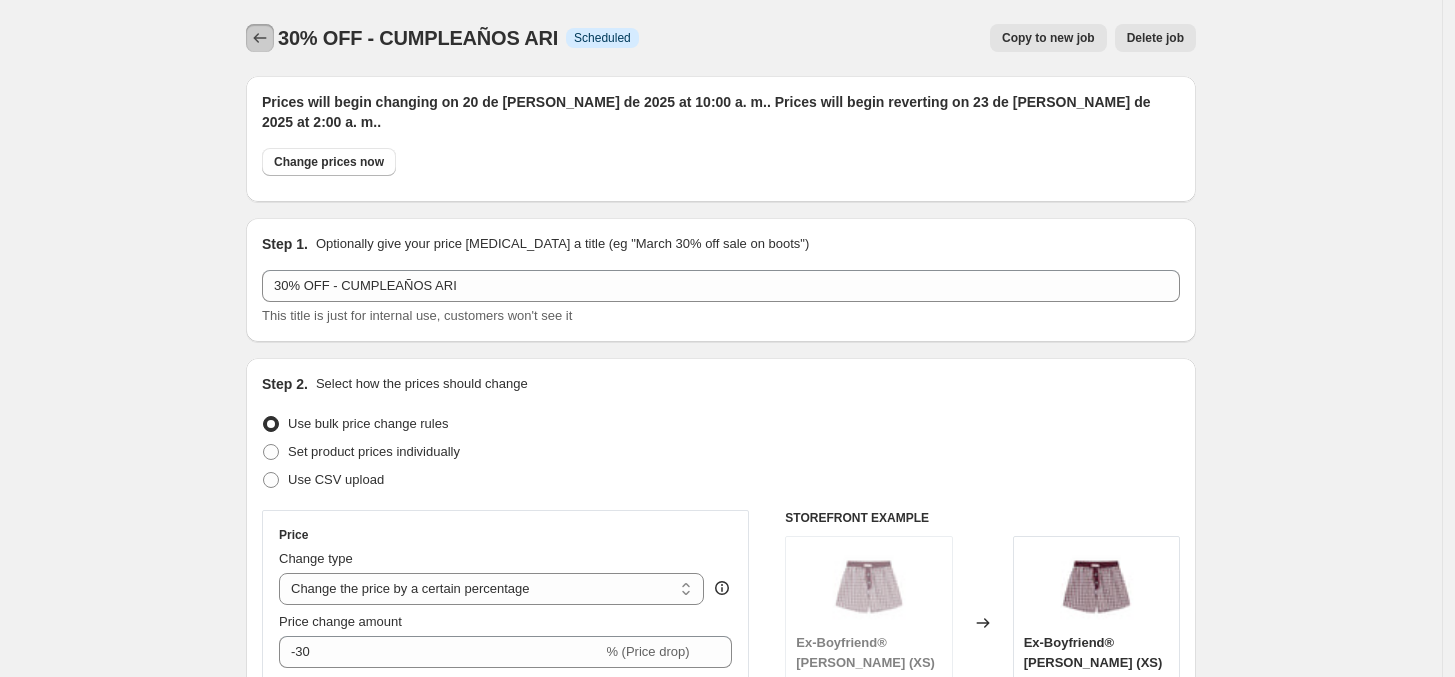 click at bounding box center [260, 38] 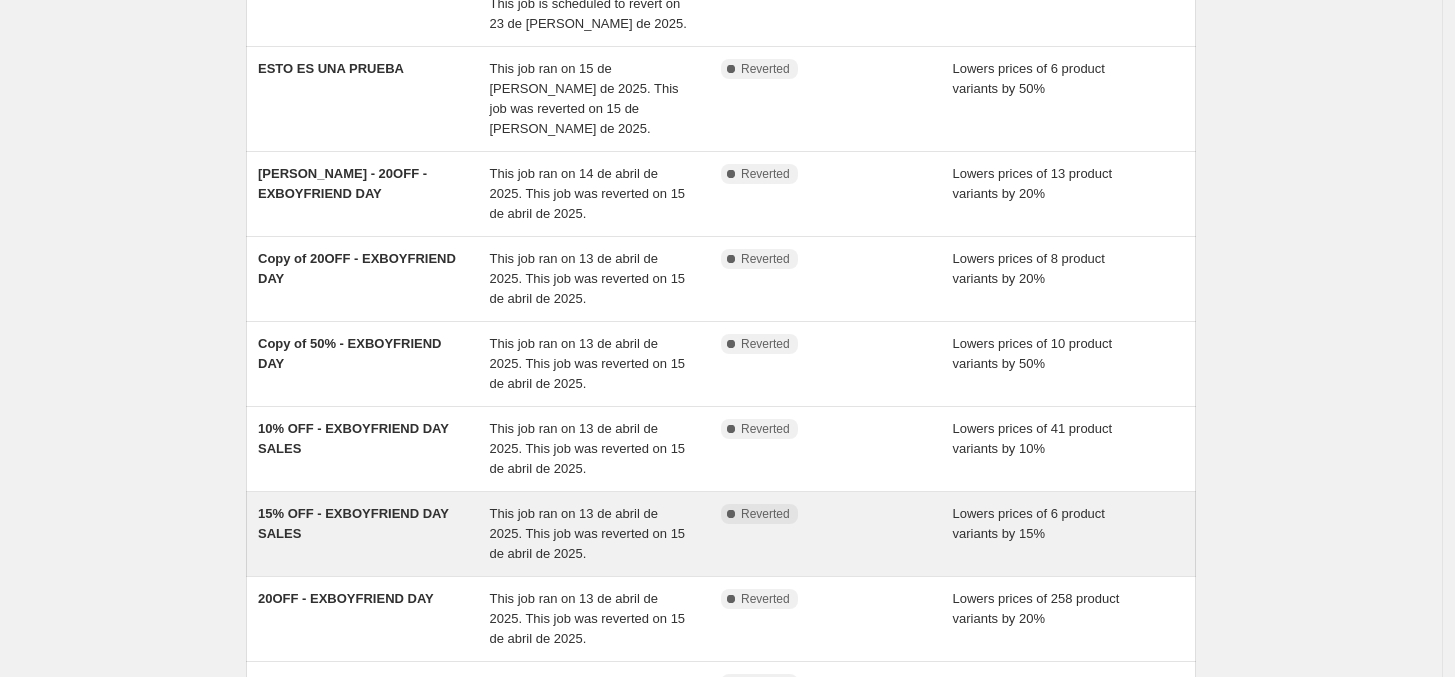 scroll, scrollTop: 0, scrollLeft: 0, axis: both 